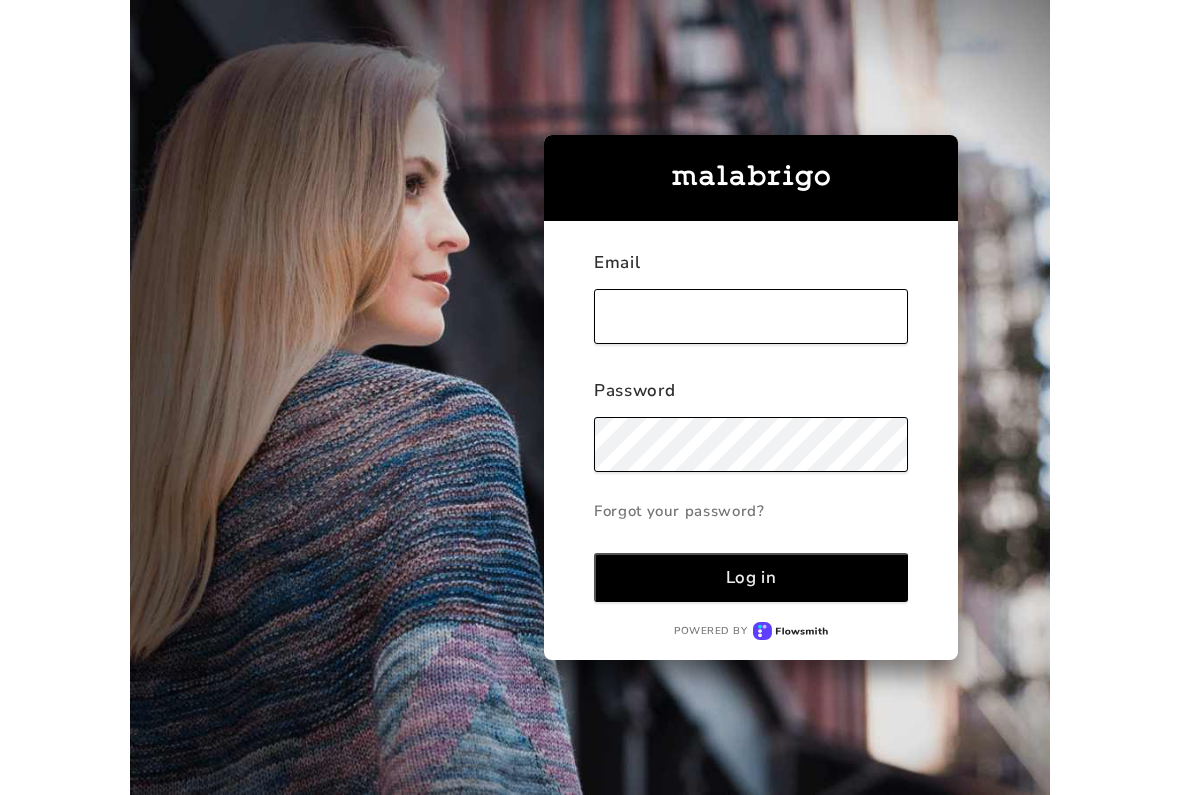 scroll, scrollTop: 0, scrollLeft: 0, axis: both 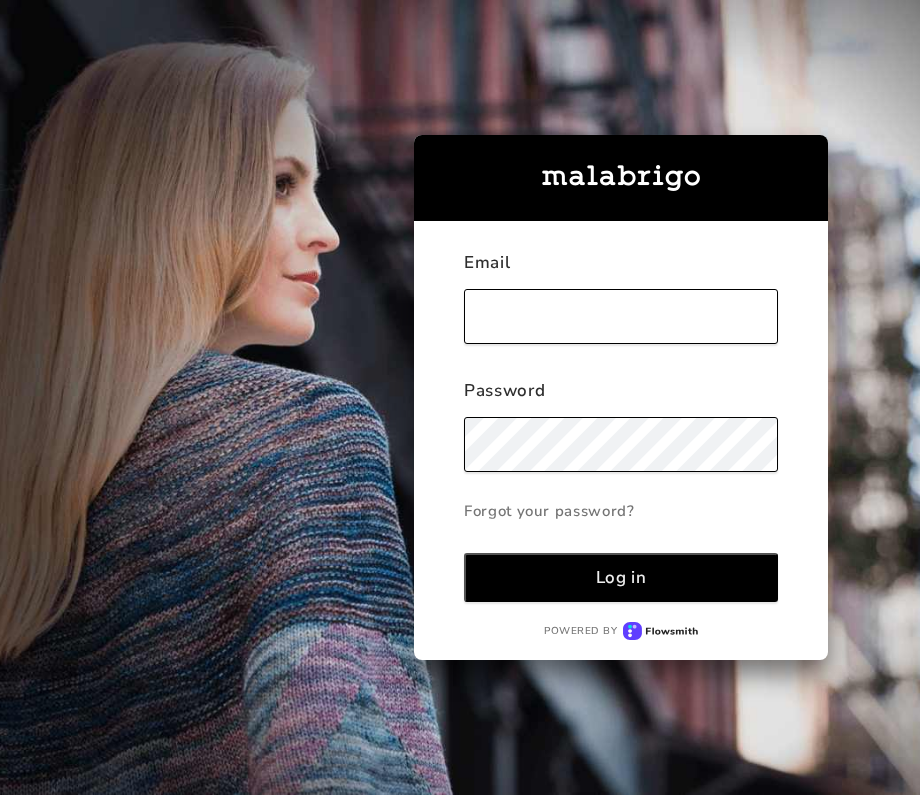 type on "[EMAIL]" 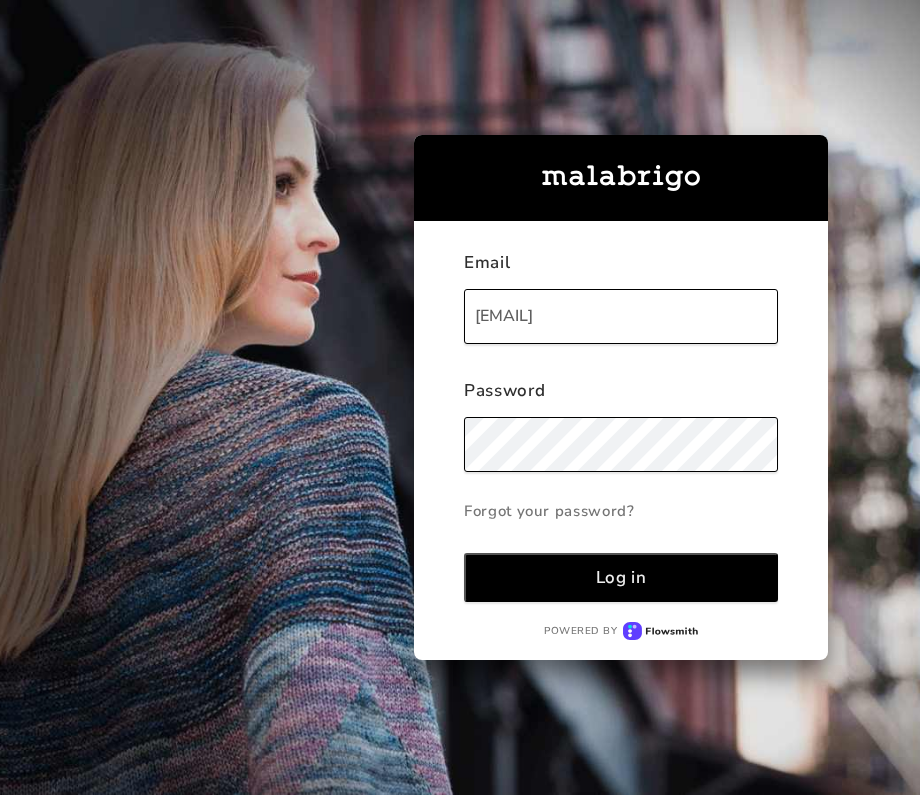 click on "Log in" at bounding box center [621, 577] 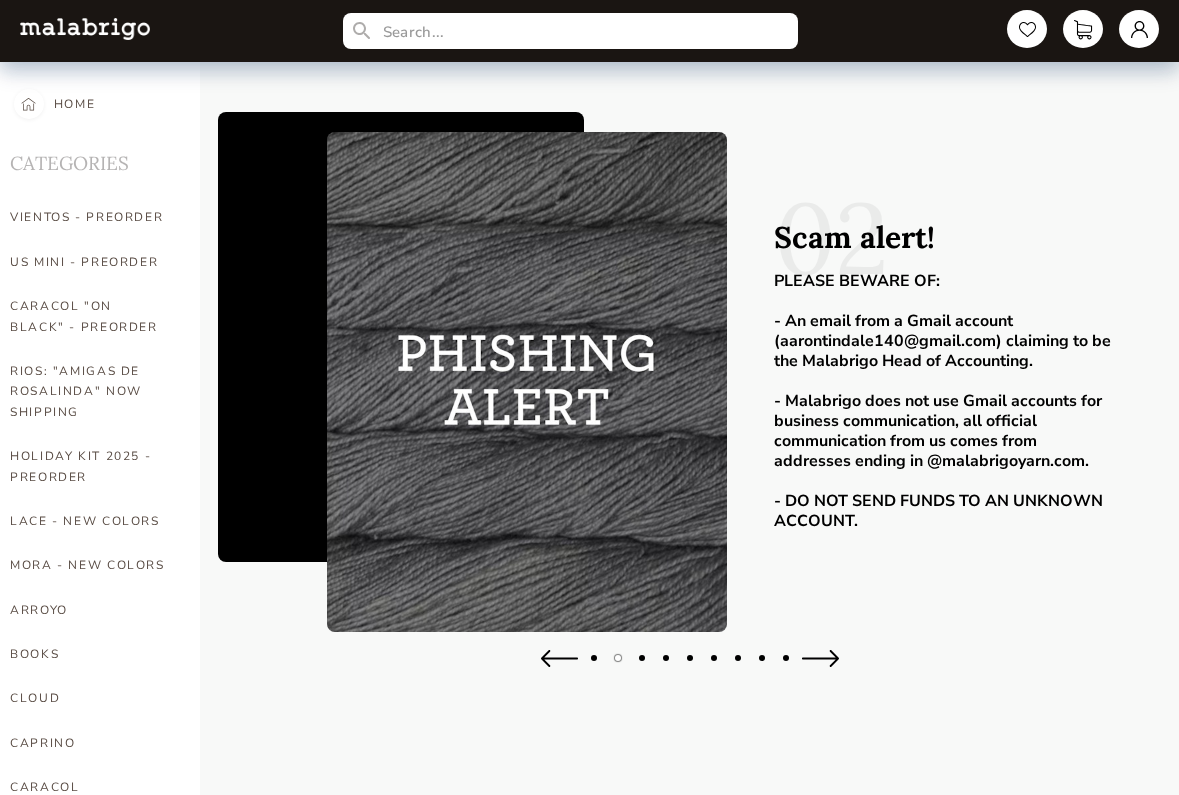 click at bounding box center (559, 658) 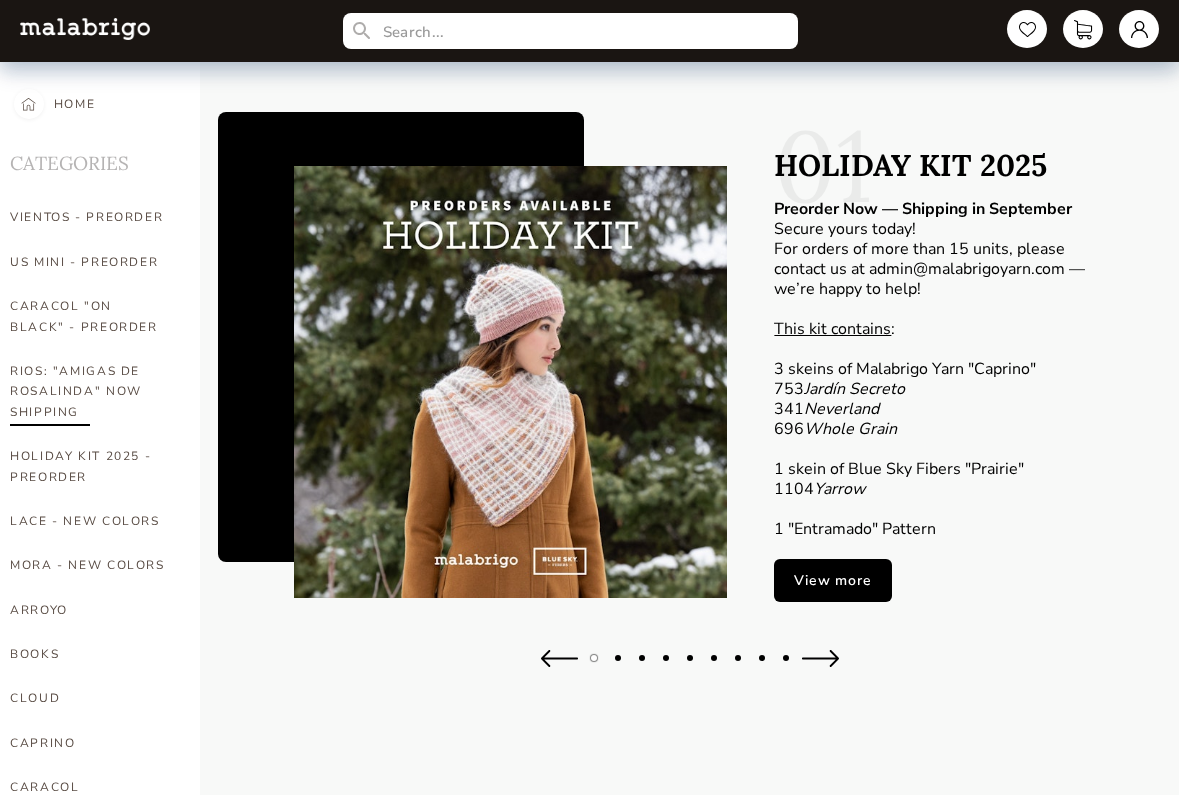 click on "RIOS: "AMIGAS DE ROSALINDA"  NOW SHIPPING" at bounding box center (90, 391) 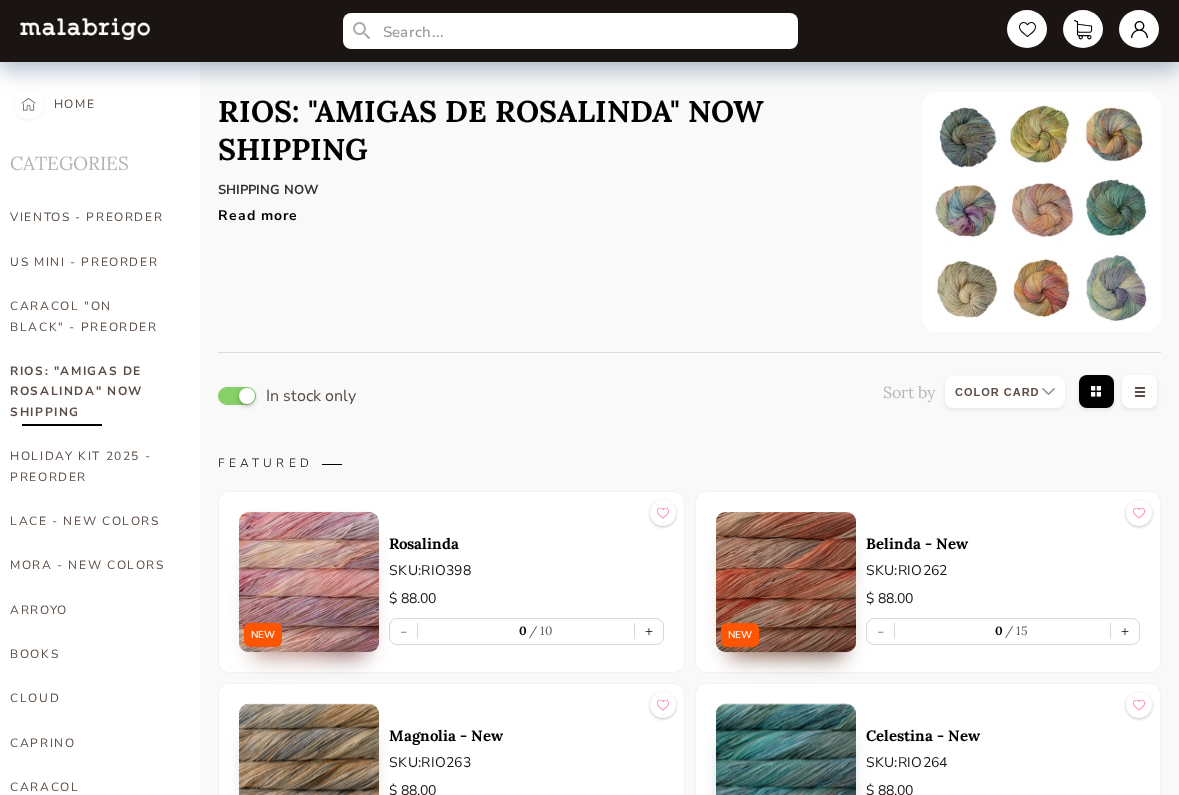 scroll, scrollTop: 0, scrollLeft: 0, axis: both 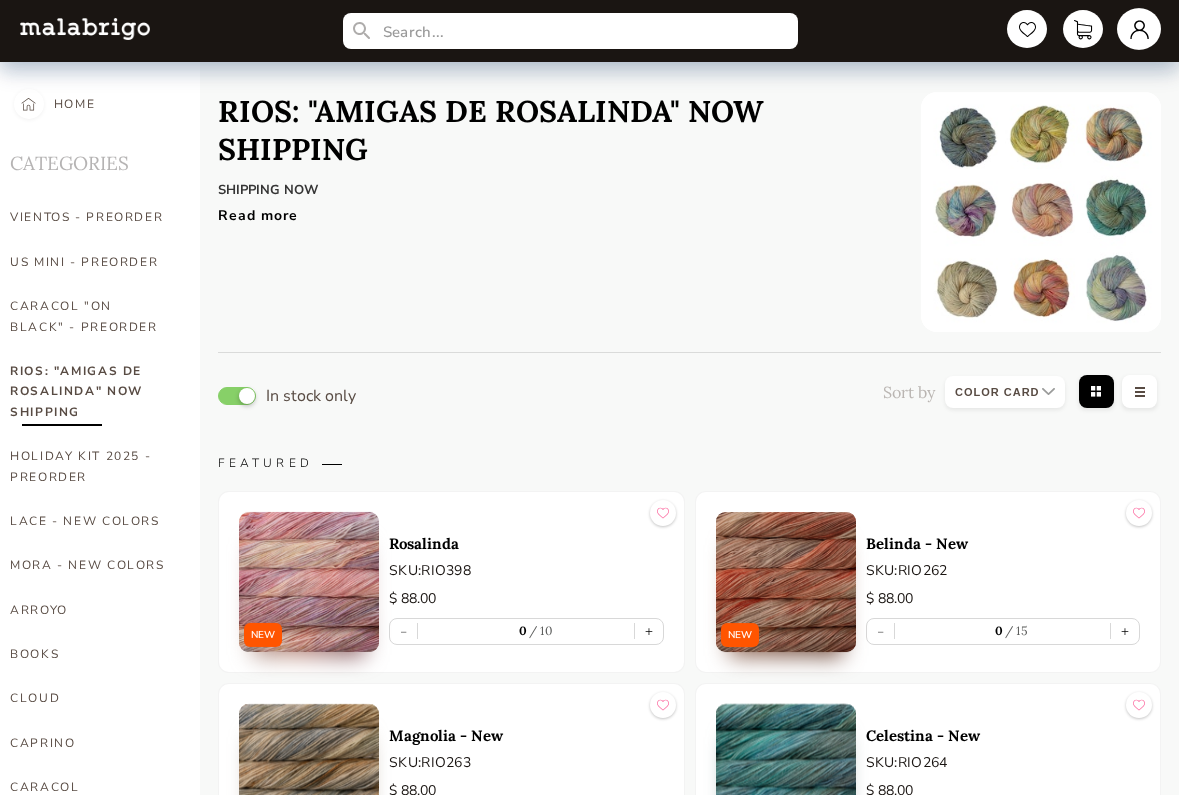 click at bounding box center (1139, 29) 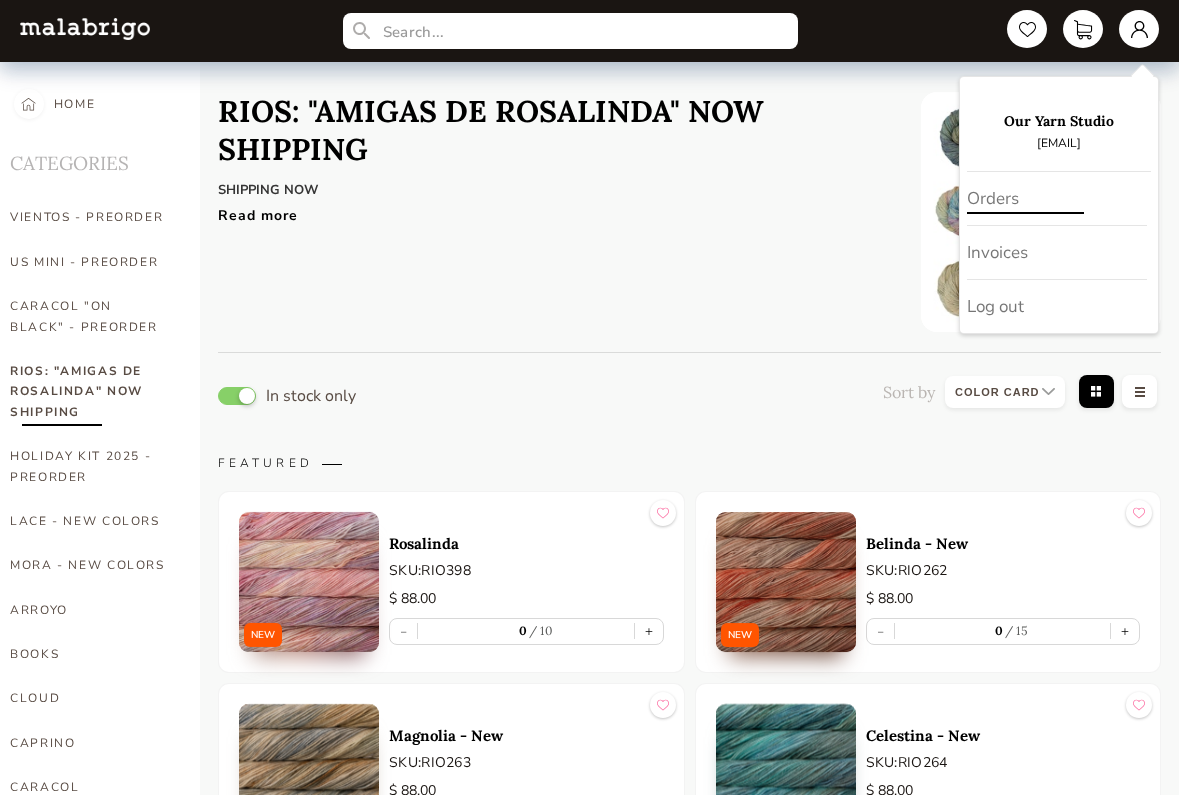 click on "Orders" at bounding box center (1057, 199) 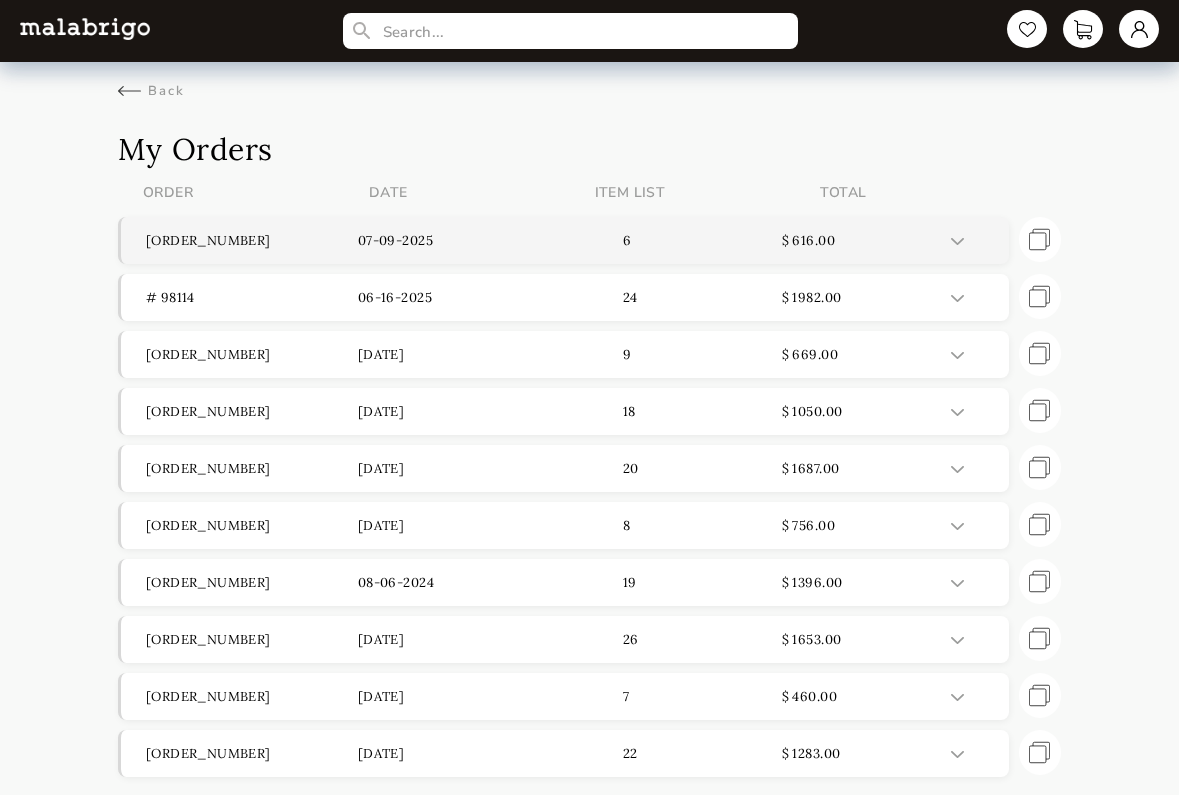 click on "$ 616.00" at bounding box center (888, 240) 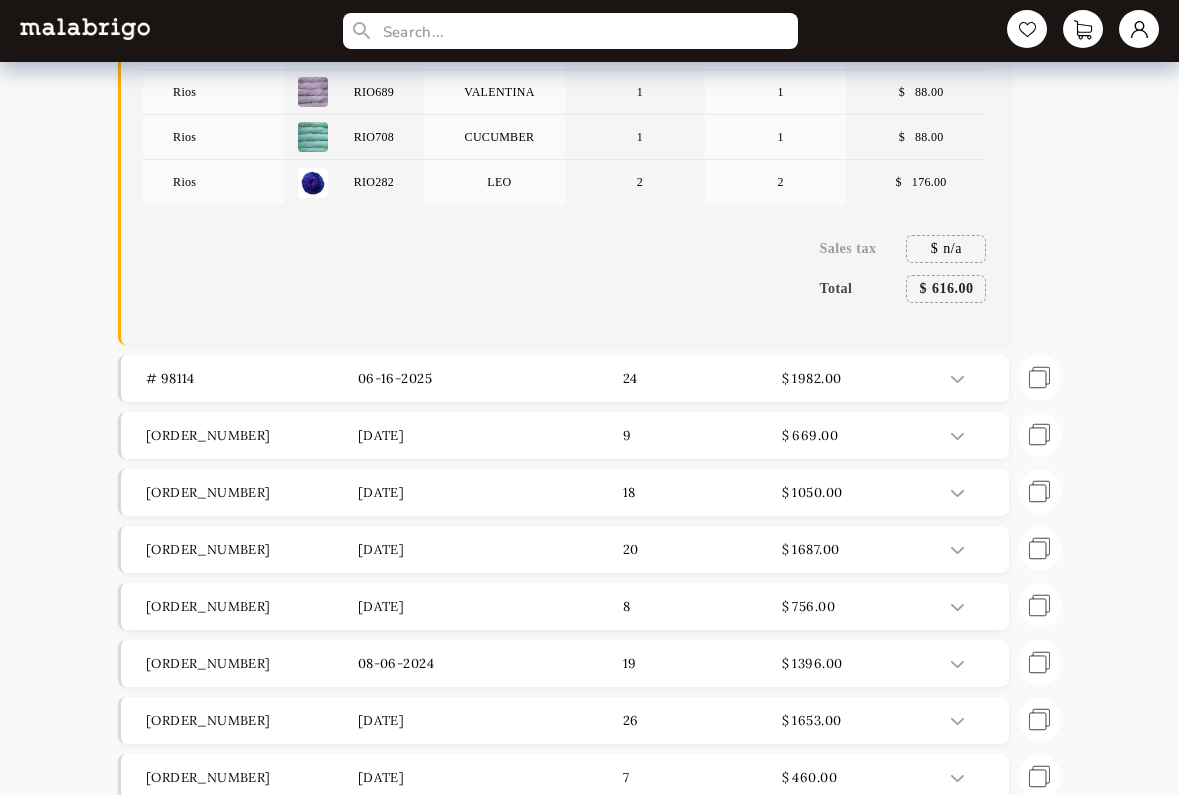 scroll, scrollTop: 397, scrollLeft: 0, axis: vertical 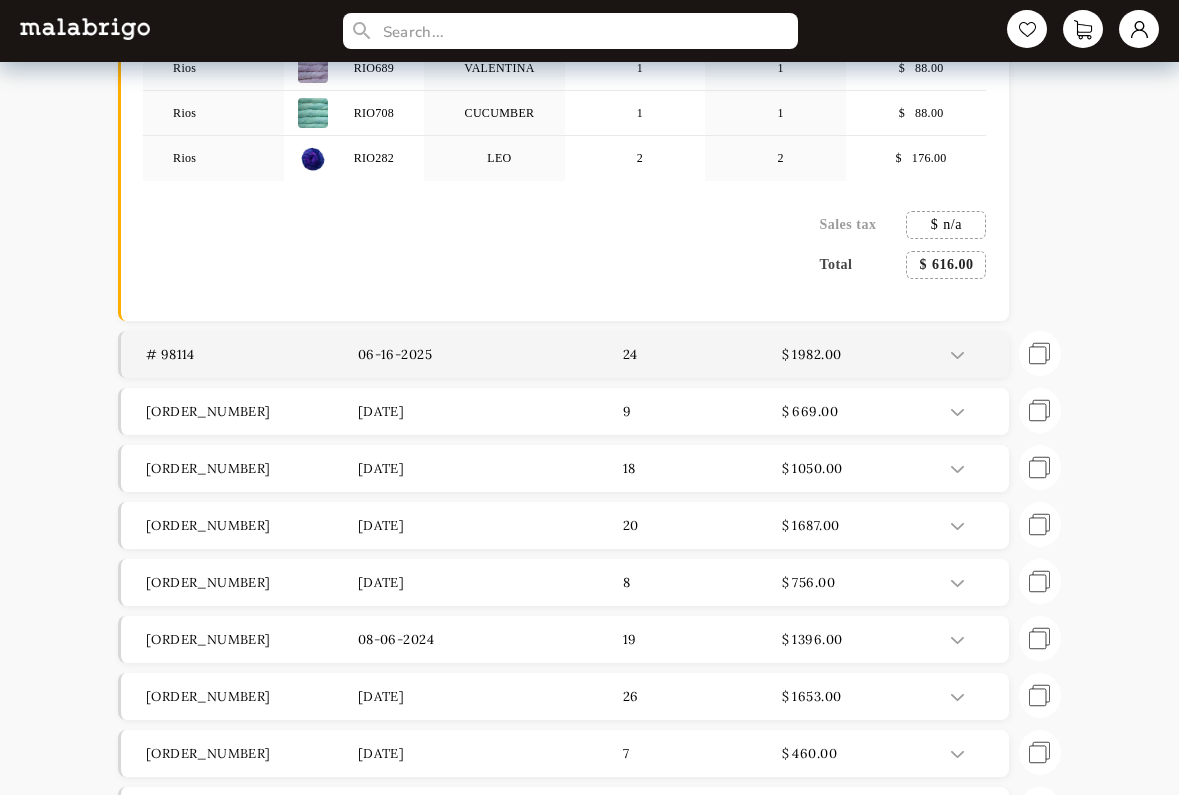 click on "[ORDER_NUMBER] [DATE] 24 $ 1982.00" at bounding box center [565, 354] 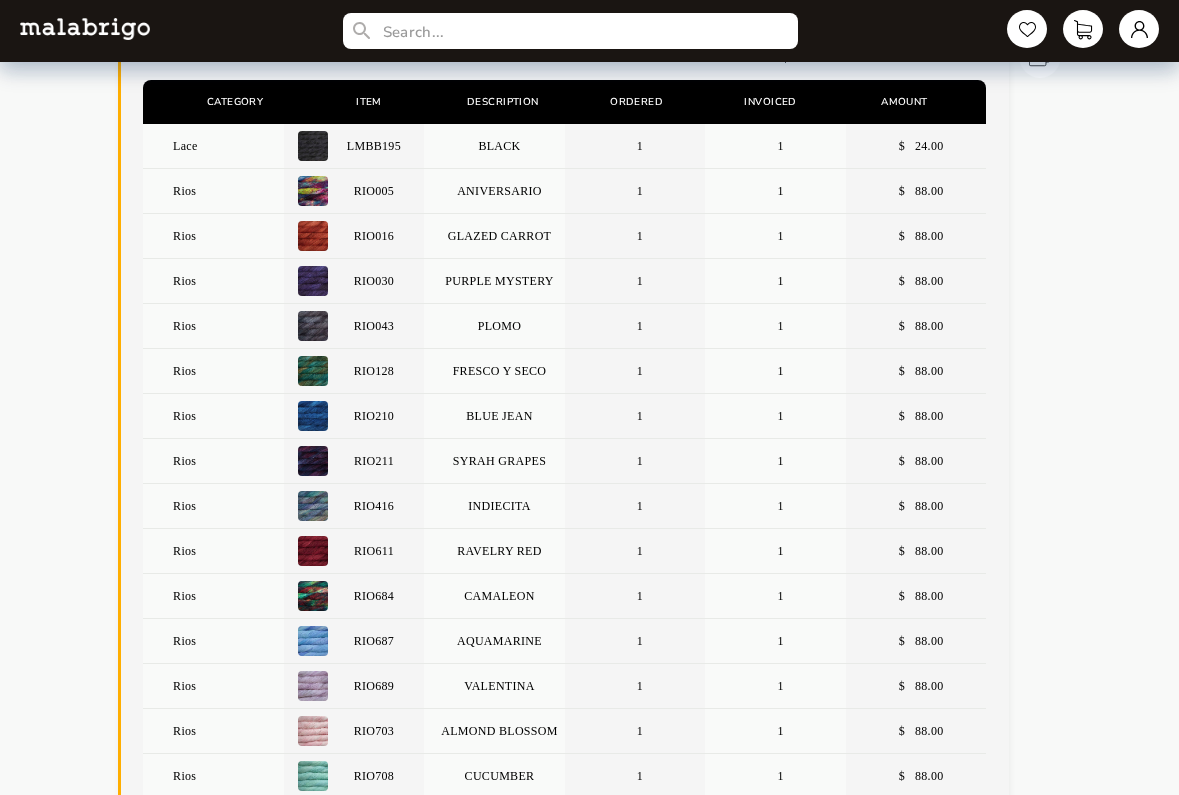 scroll, scrollTop: 566, scrollLeft: 0, axis: vertical 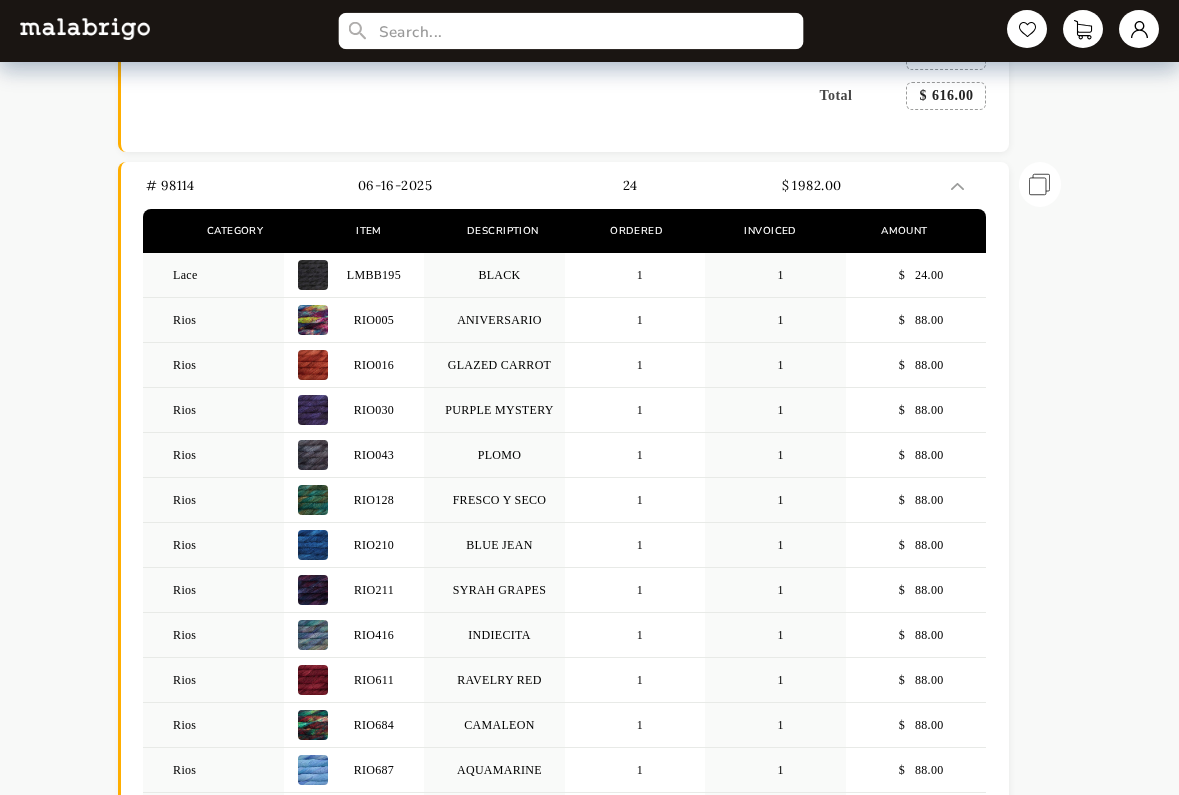 click at bounding box center (570, 31) 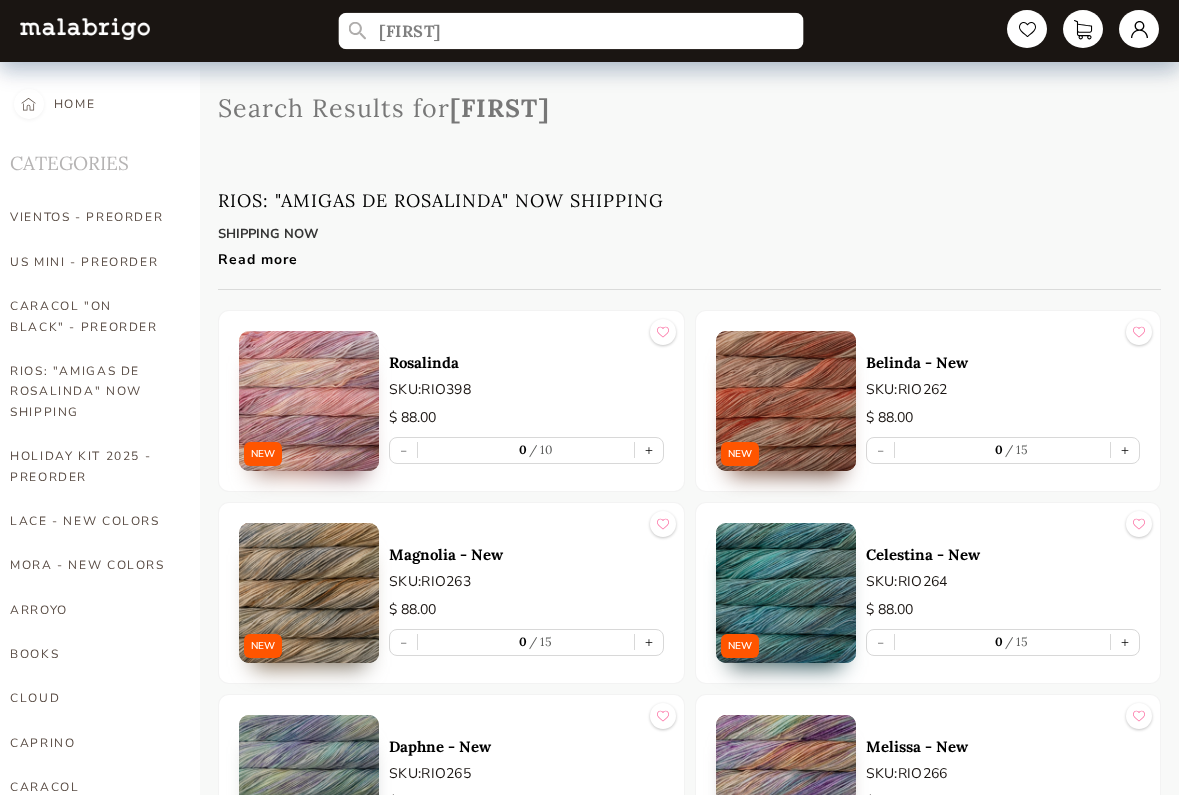 scroll, scrollTop: 0, scrollLeft: 0, axis: both 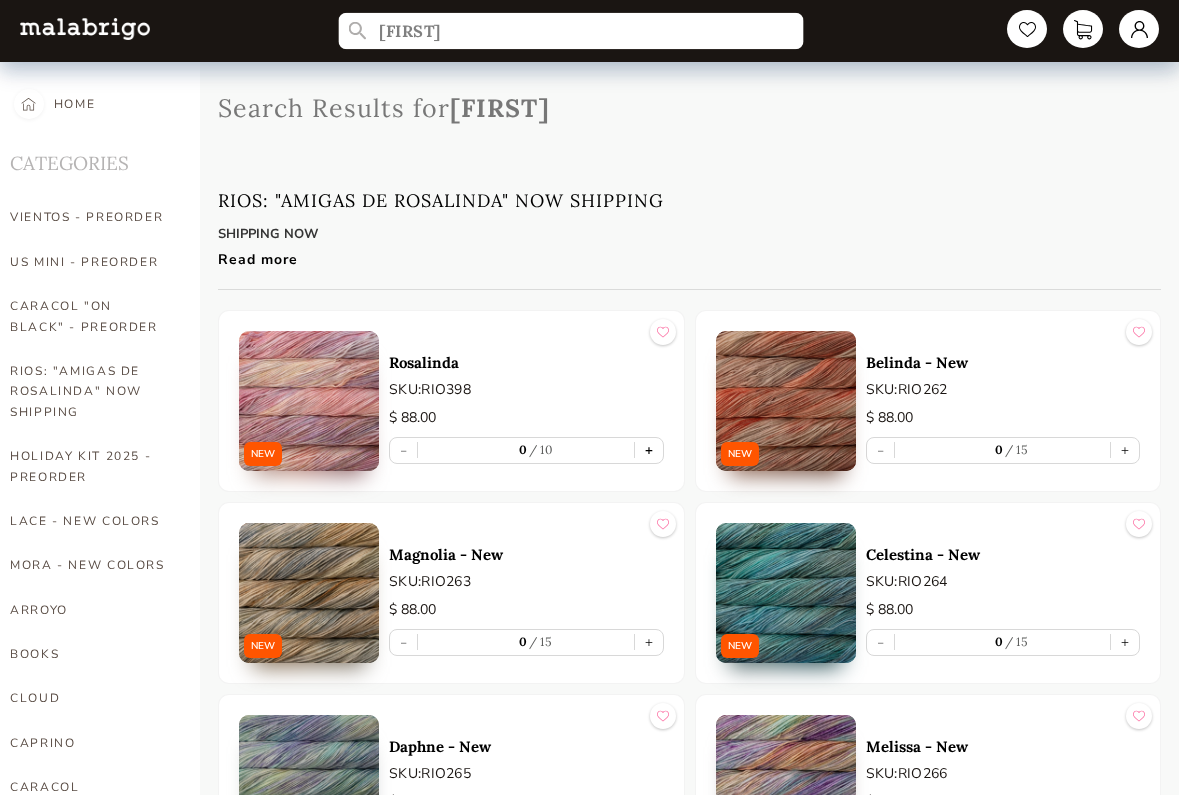 type on "[FIRST]" 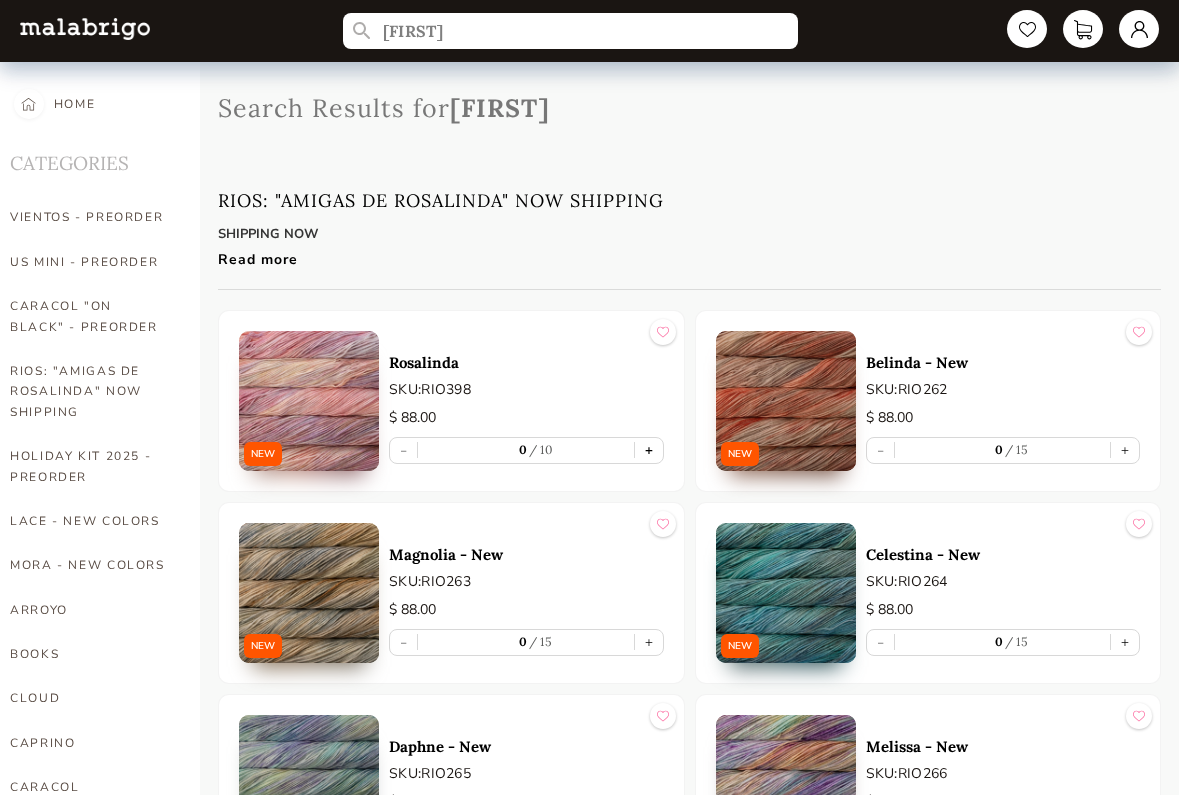 click on "+" at bounding box center (649, 450) 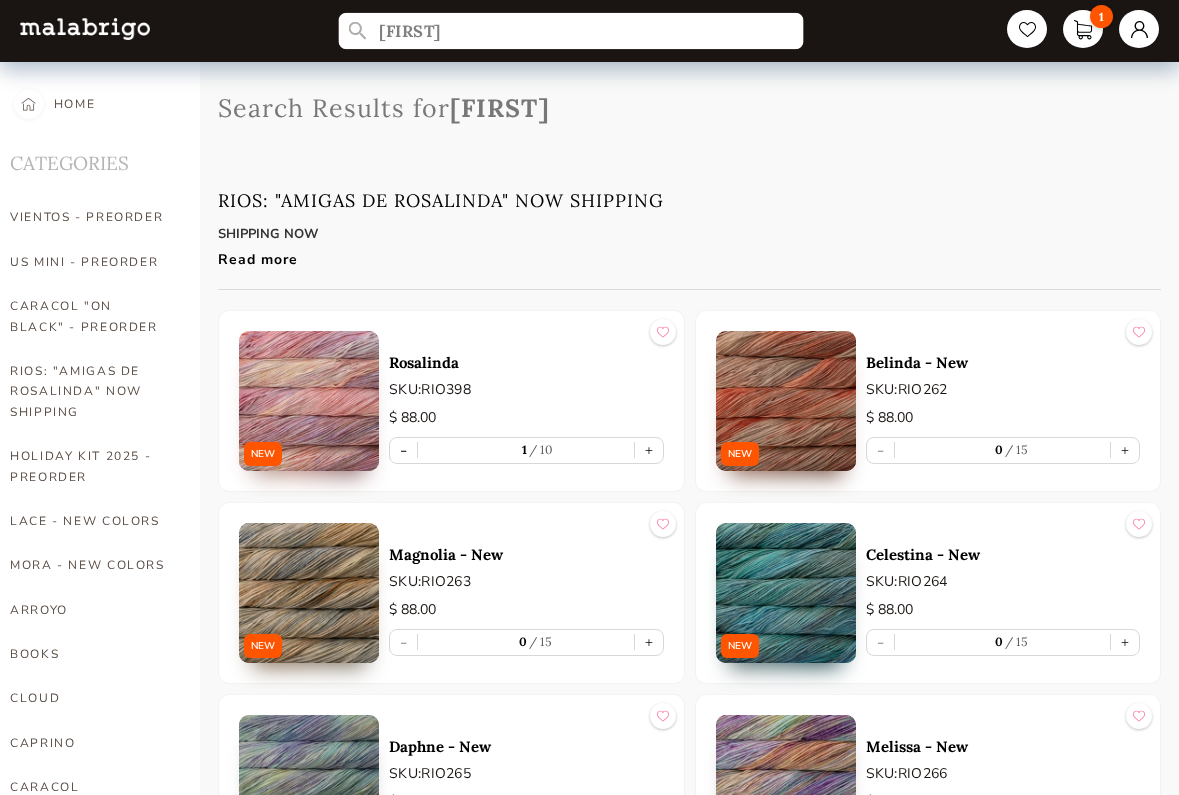 drag, startPoint x: 561, startPoint y: 28, endPoint x: 196, endPoint y: -6, distance: 366.58014 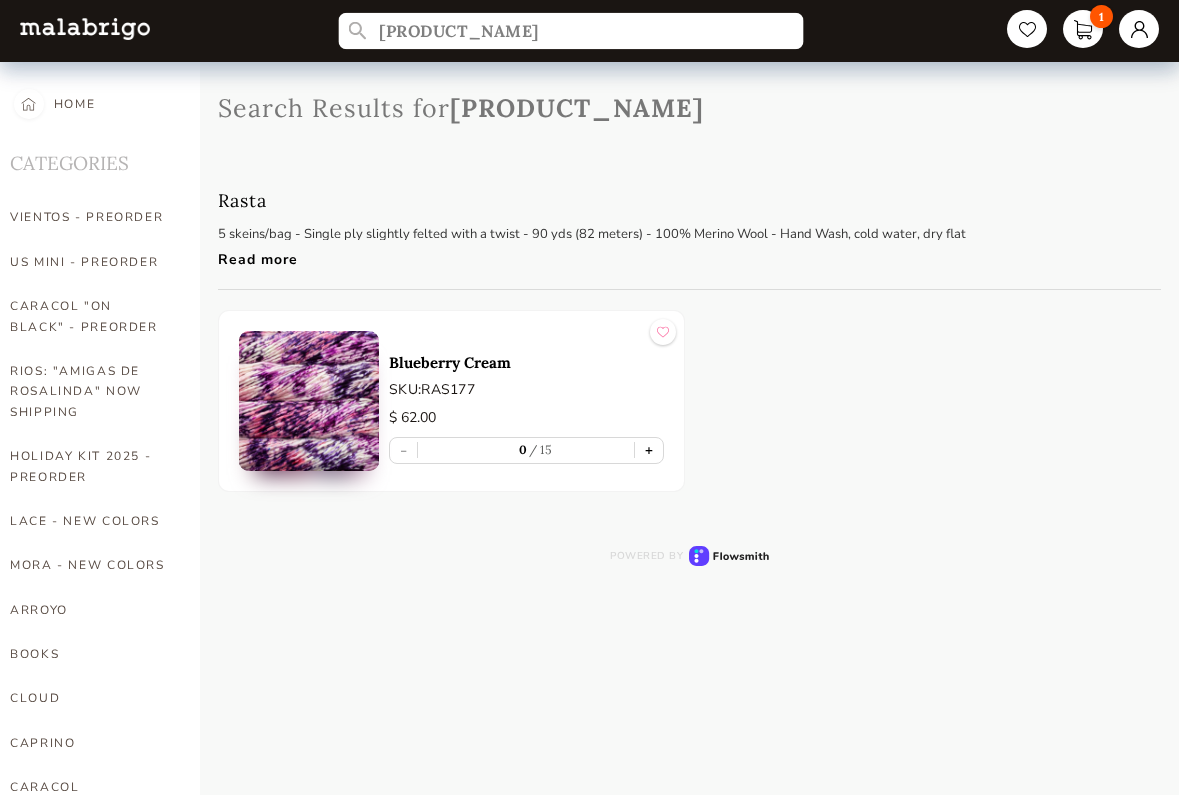 type on "[PRODUCT_NAME]" 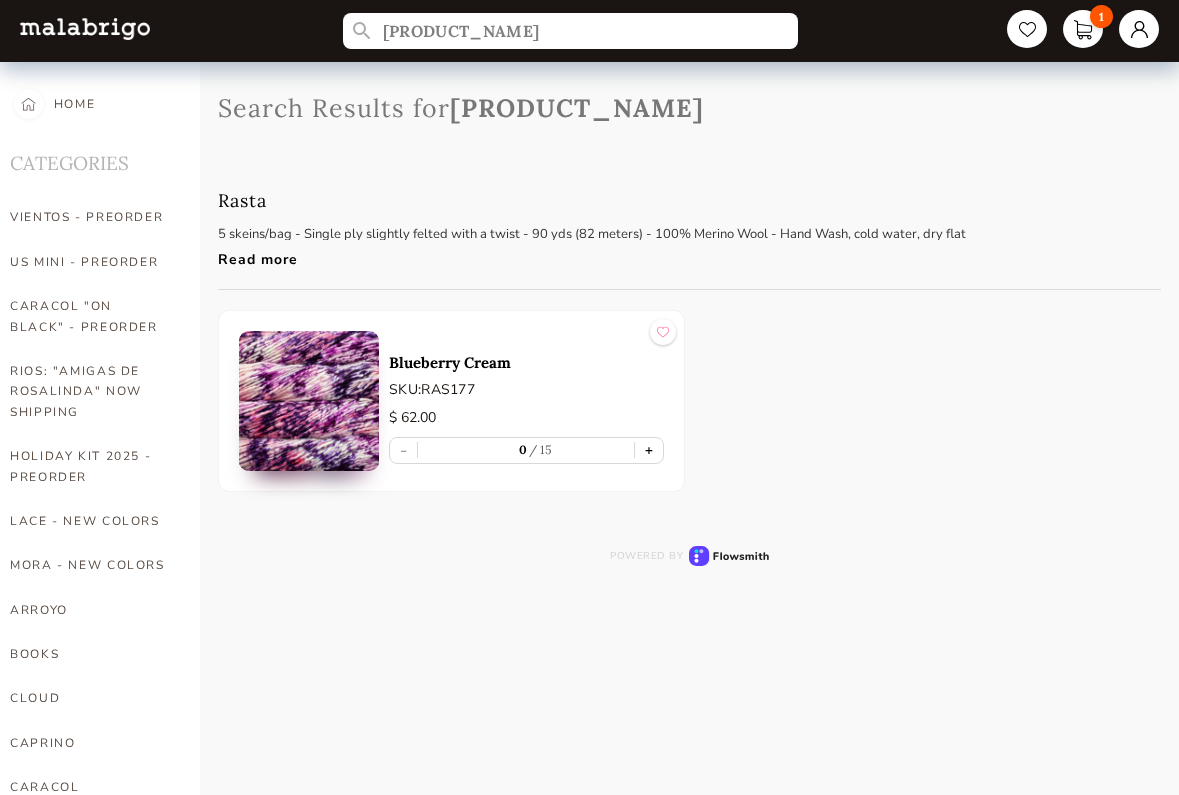 click on "+" at bounding box center [649, 450] 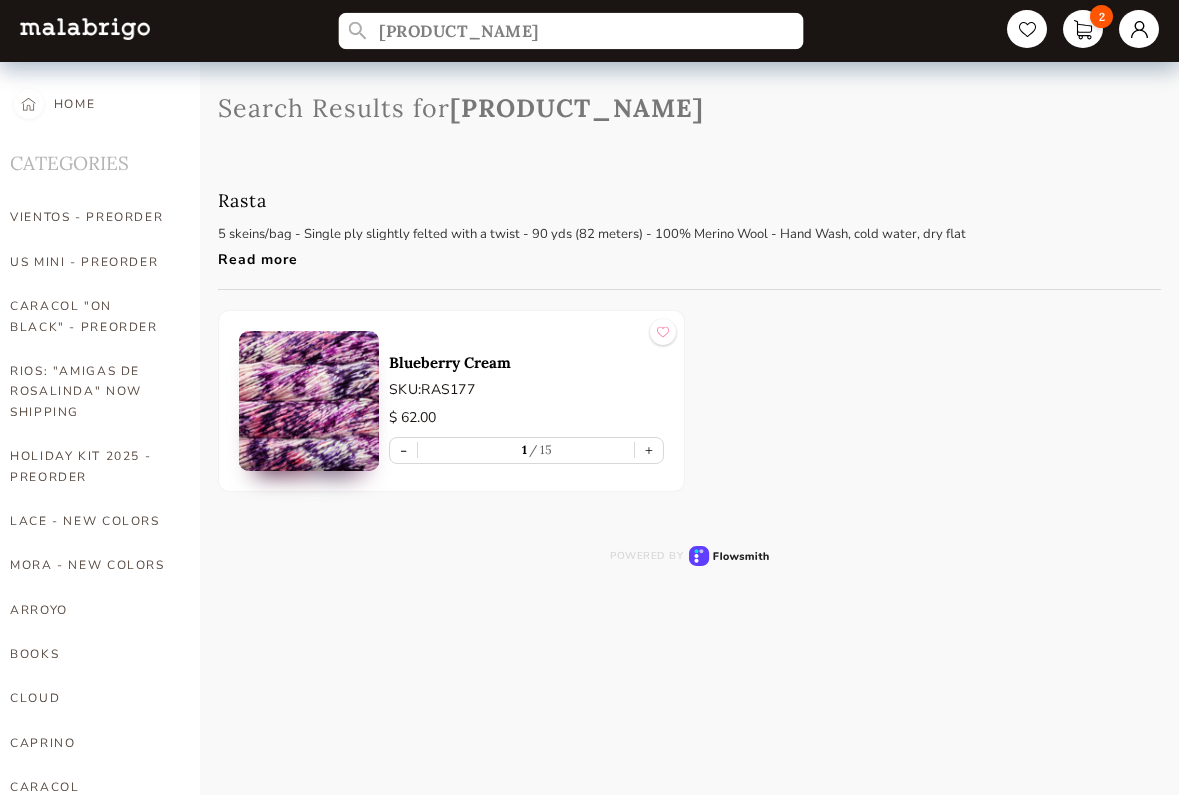 drag, startPoint x: 512, startPoint y: 27, endPoint x: 245, endPoint y: 25, distance: 267.00748 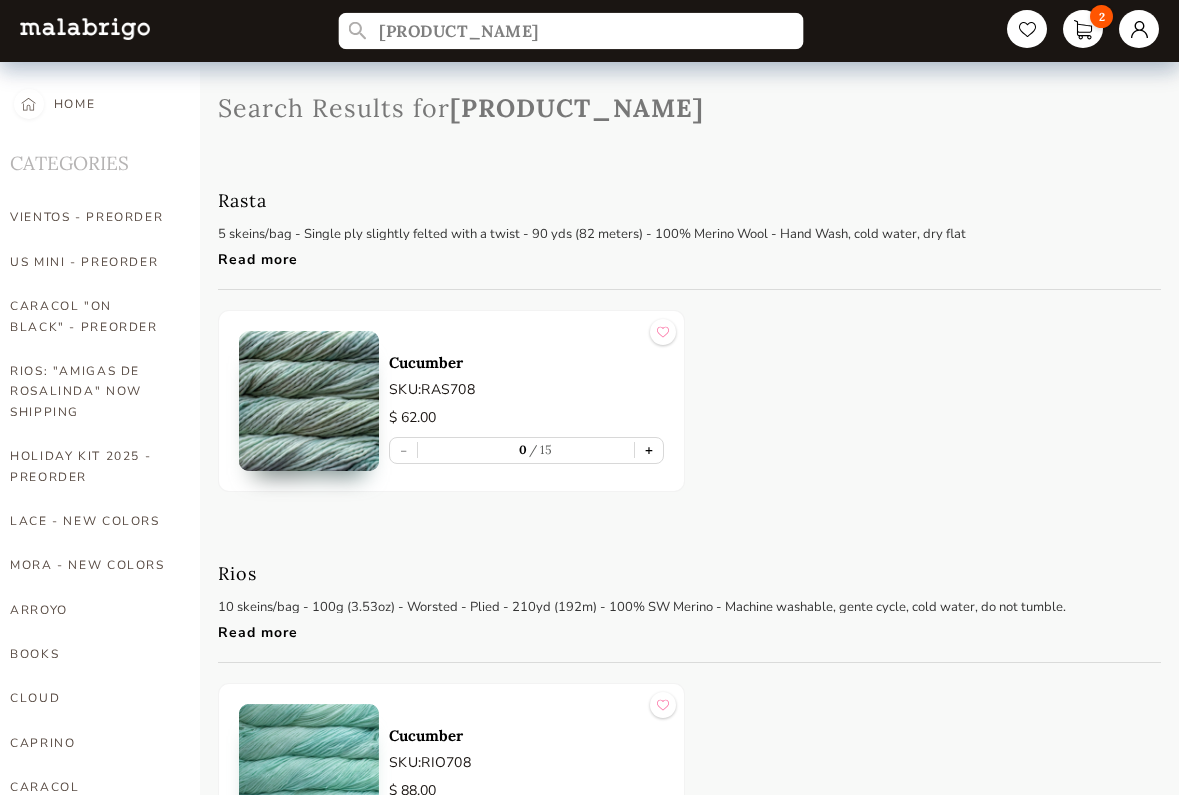 type on "[PRODUCT_NAME]" 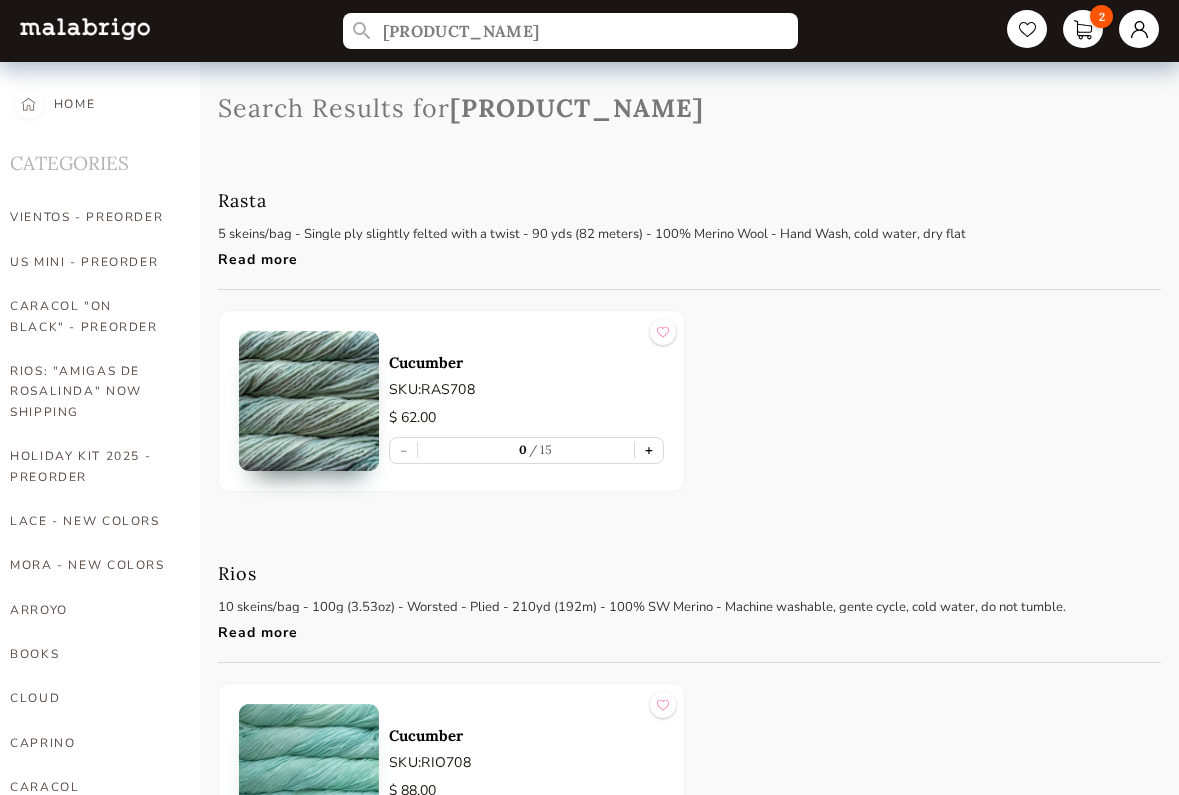 click on "+" at bounding box center [649, 450] 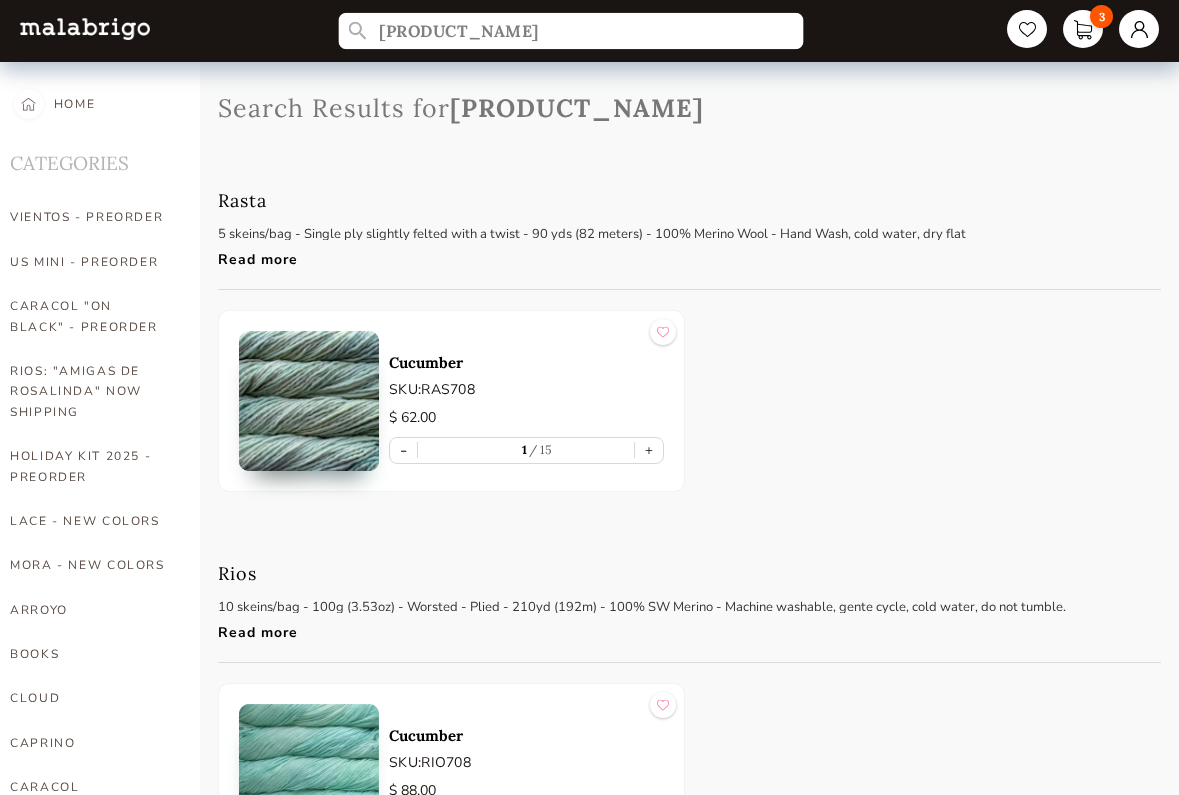 drag, startPoint x: 496, startPoint y: 28, endPoint x: 275, endPoint y: 17, distance: 221.27359 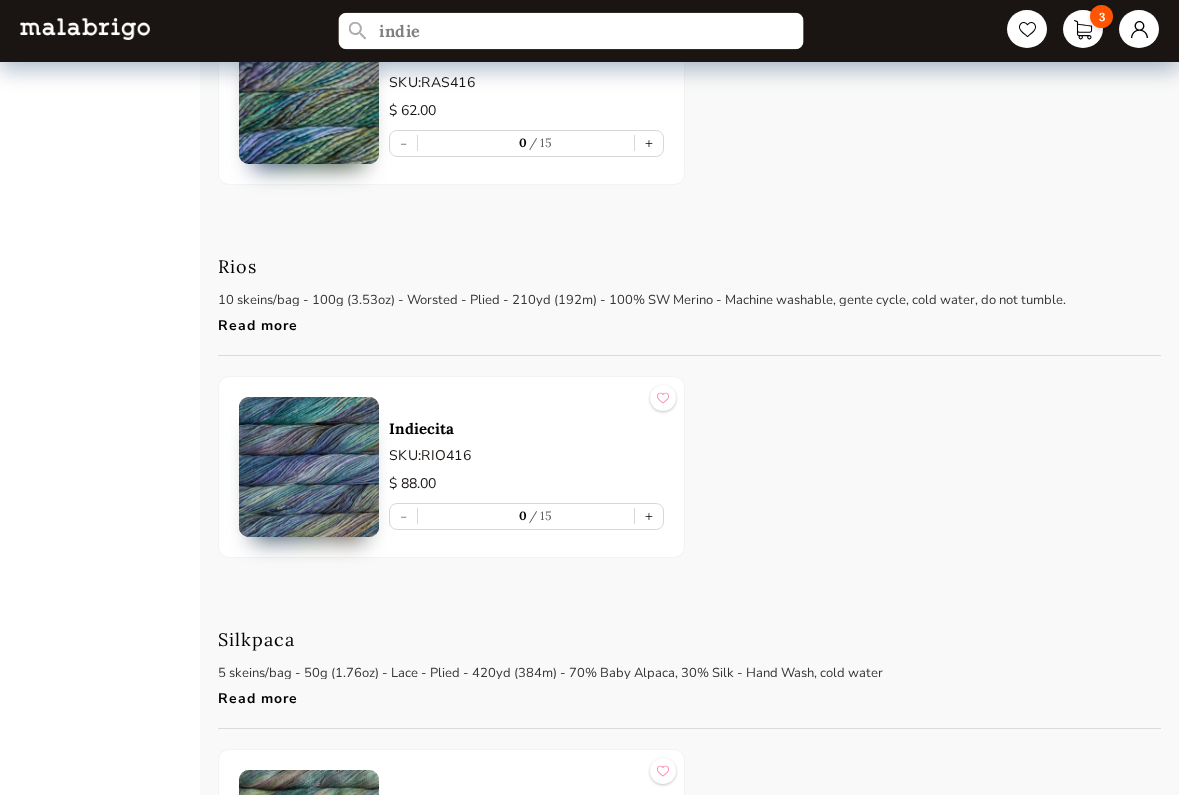 scroll, scrollTop: 4550, scrollLeft: 0, axis: vertical 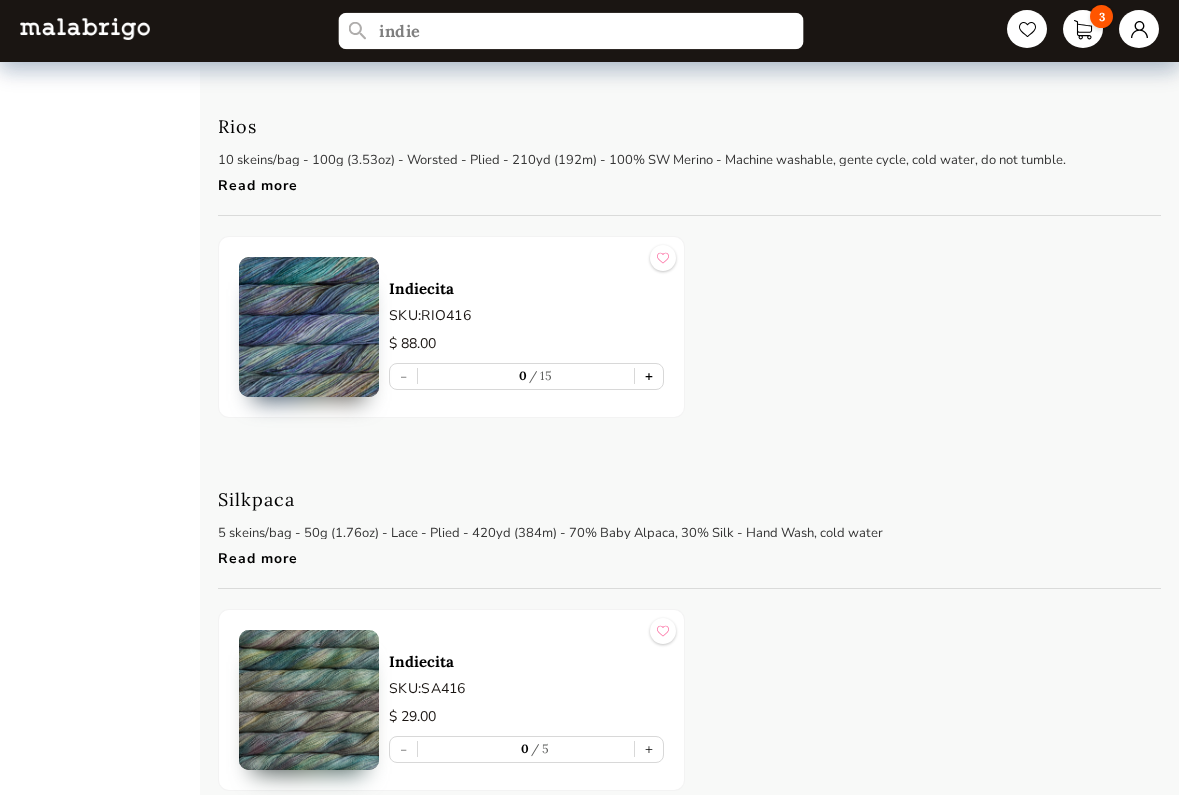 type on "indie" 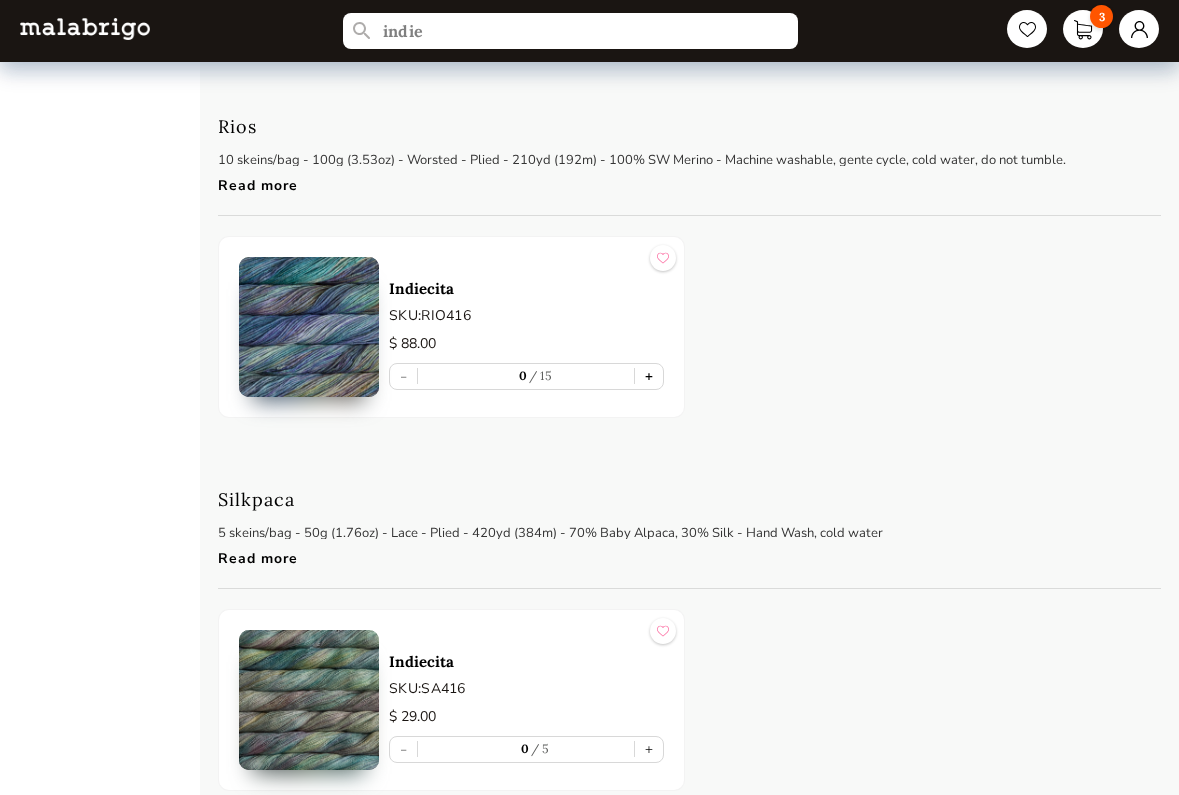 click on "+" at bounding box center (649, 376) 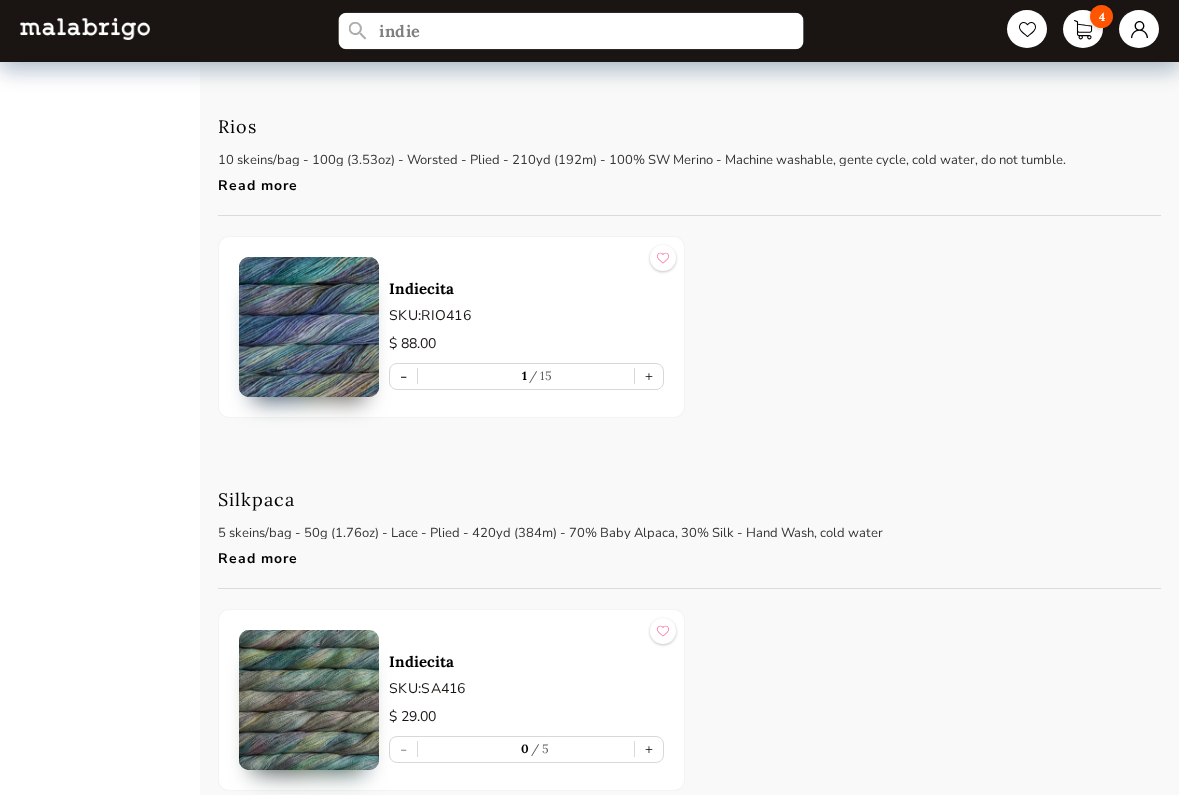 drag, startPoint x: 452, startPoint y: 30, endPoint x: 347, endPoint y: 30, distance: 105 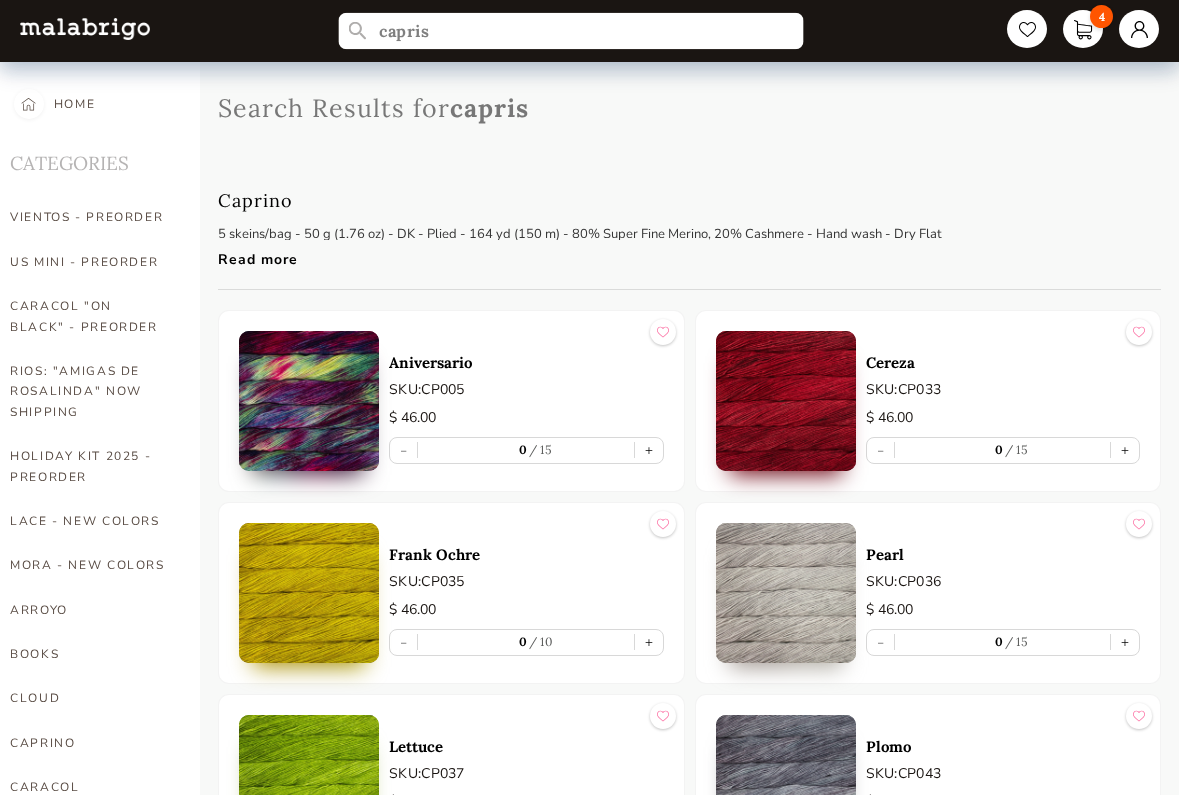 scroll, scrollTop: 0, scrollLeft: 0, axis: both 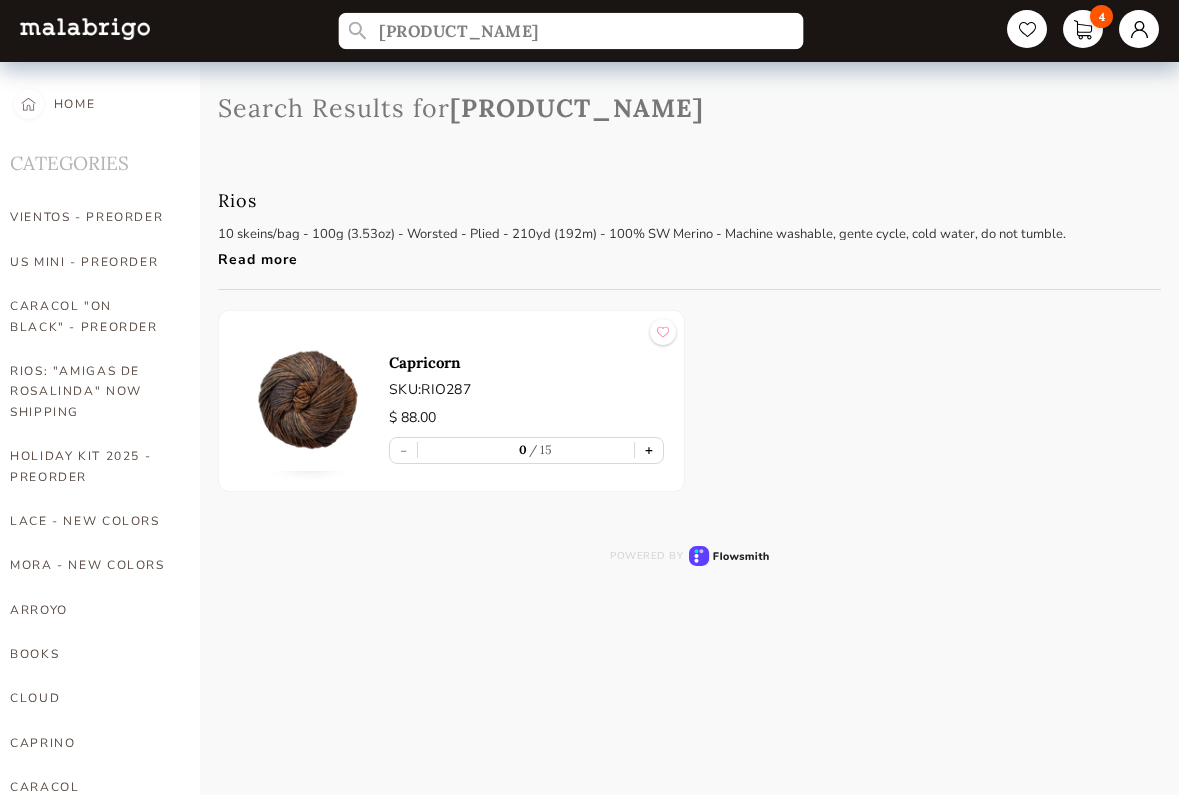 type on "[PRODUCT_NAME]" 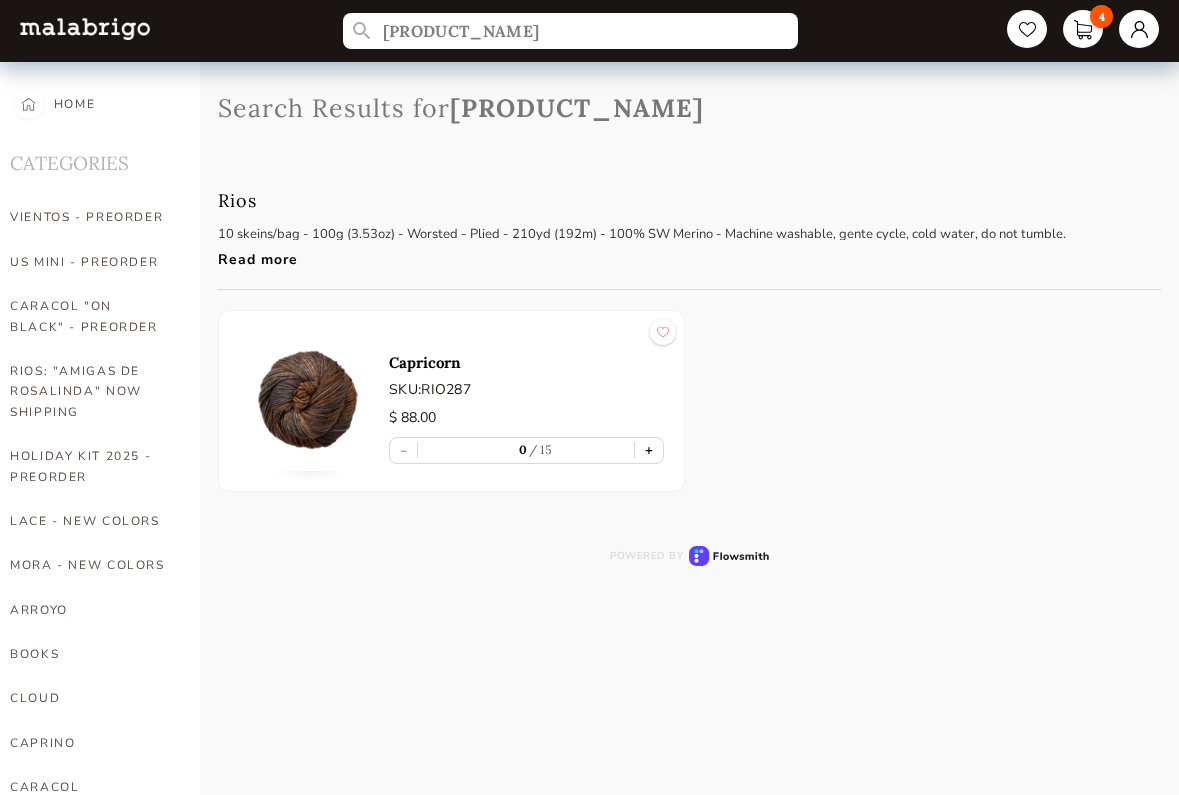 click on "+" at bounding box center (649, 450) 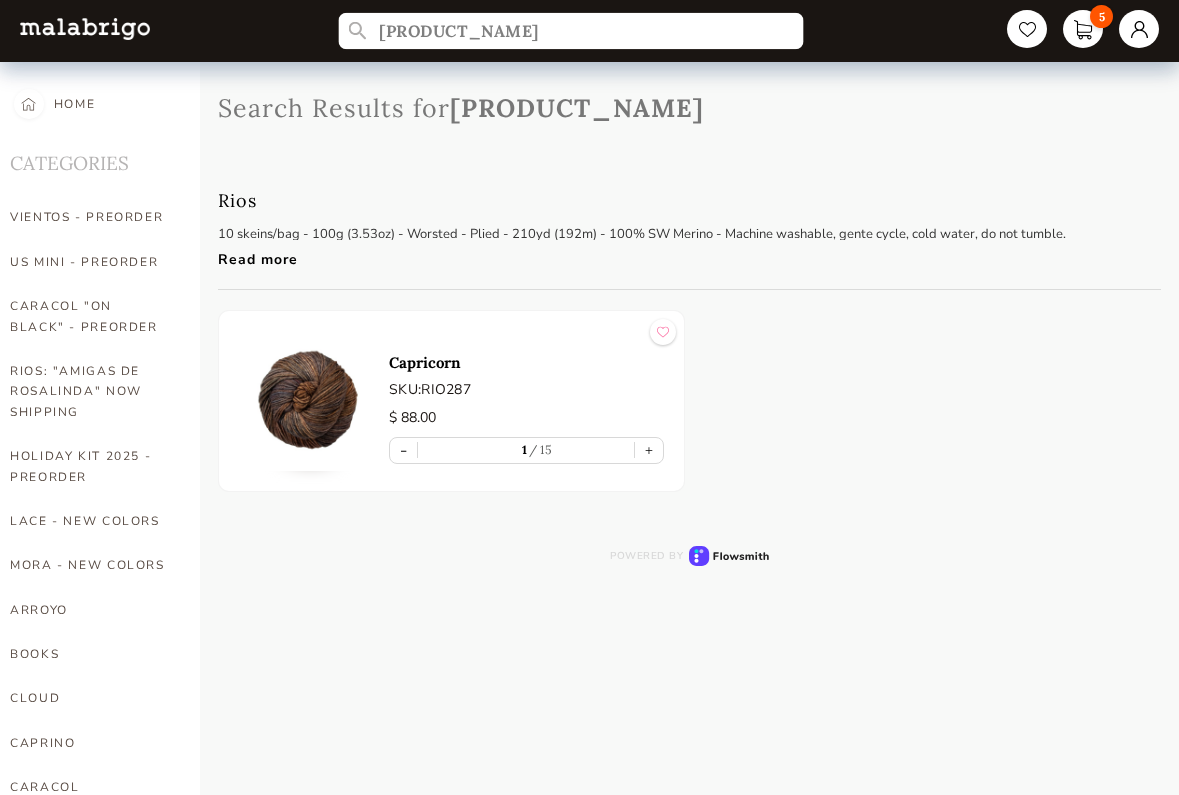 click on "[PRODUCT_NAME]" at bounding box center [570, 31] 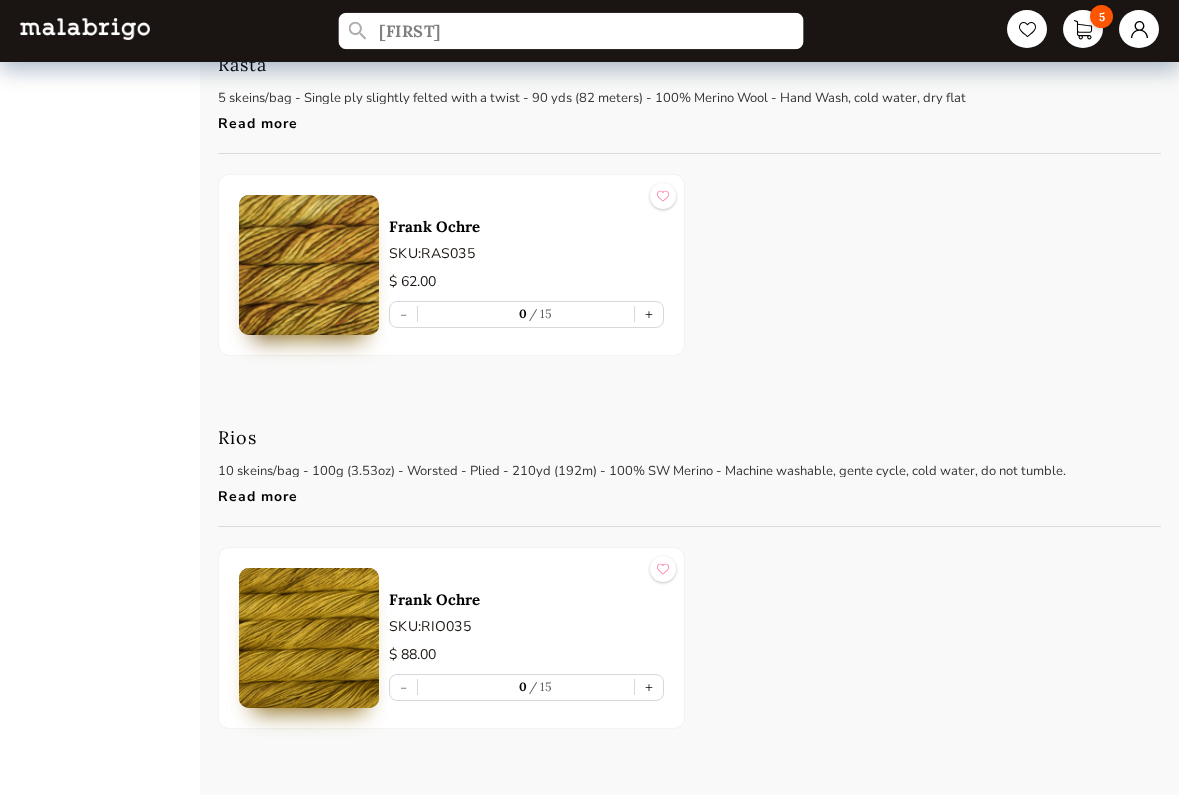 scroll, scrollTop: 3119, scrollLeft: 0, axis: vertical 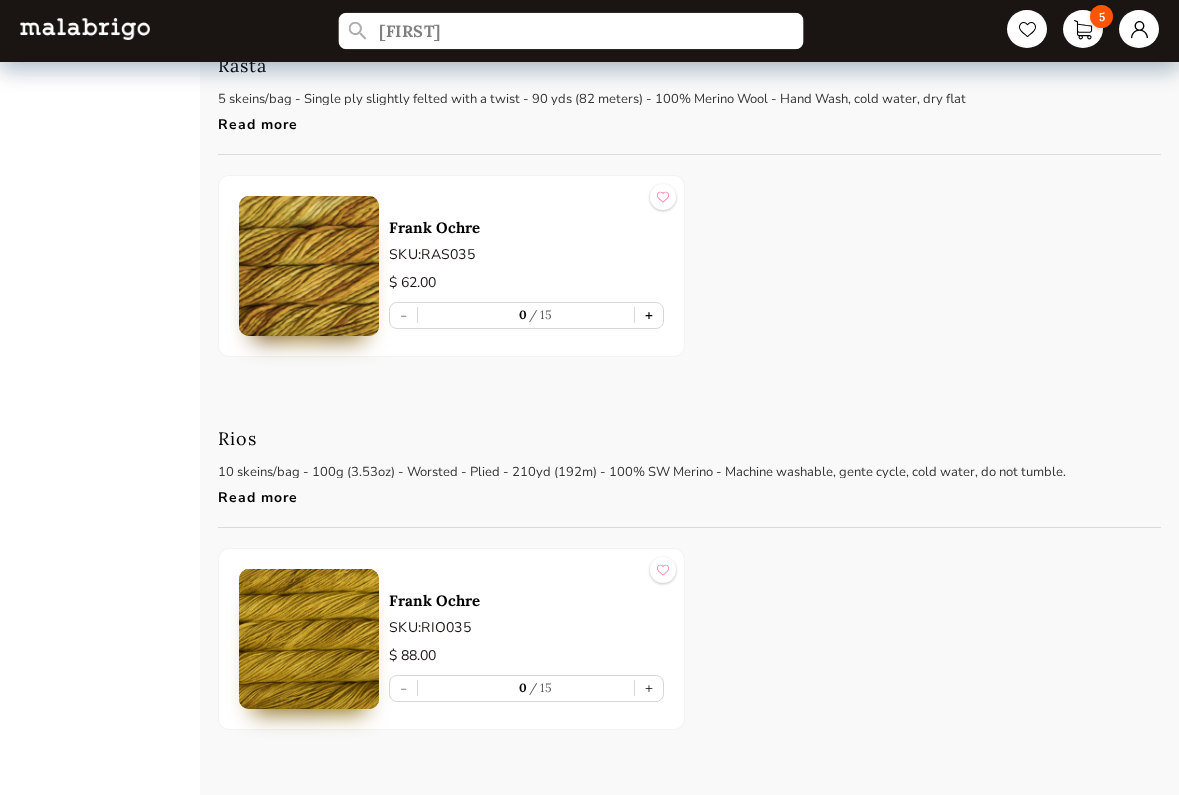 type on "[FIRST]" 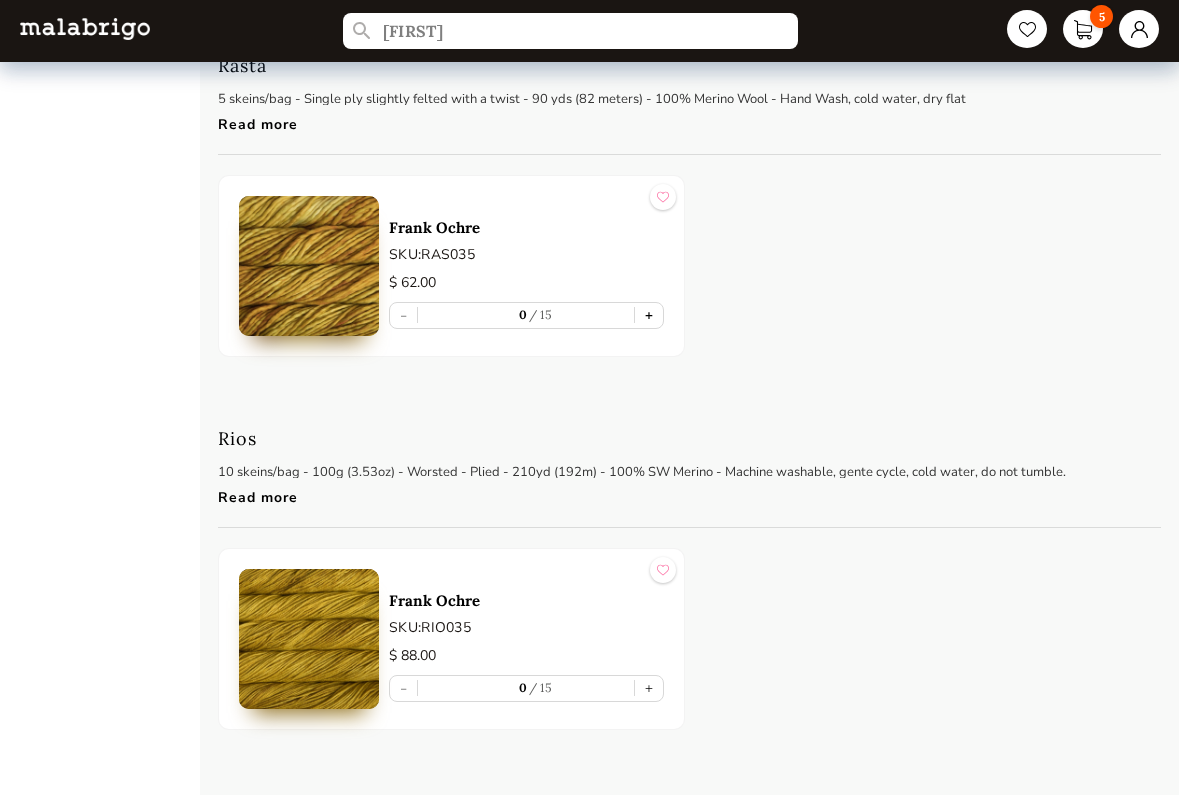 click on "+" at bounding box center [649, 315] 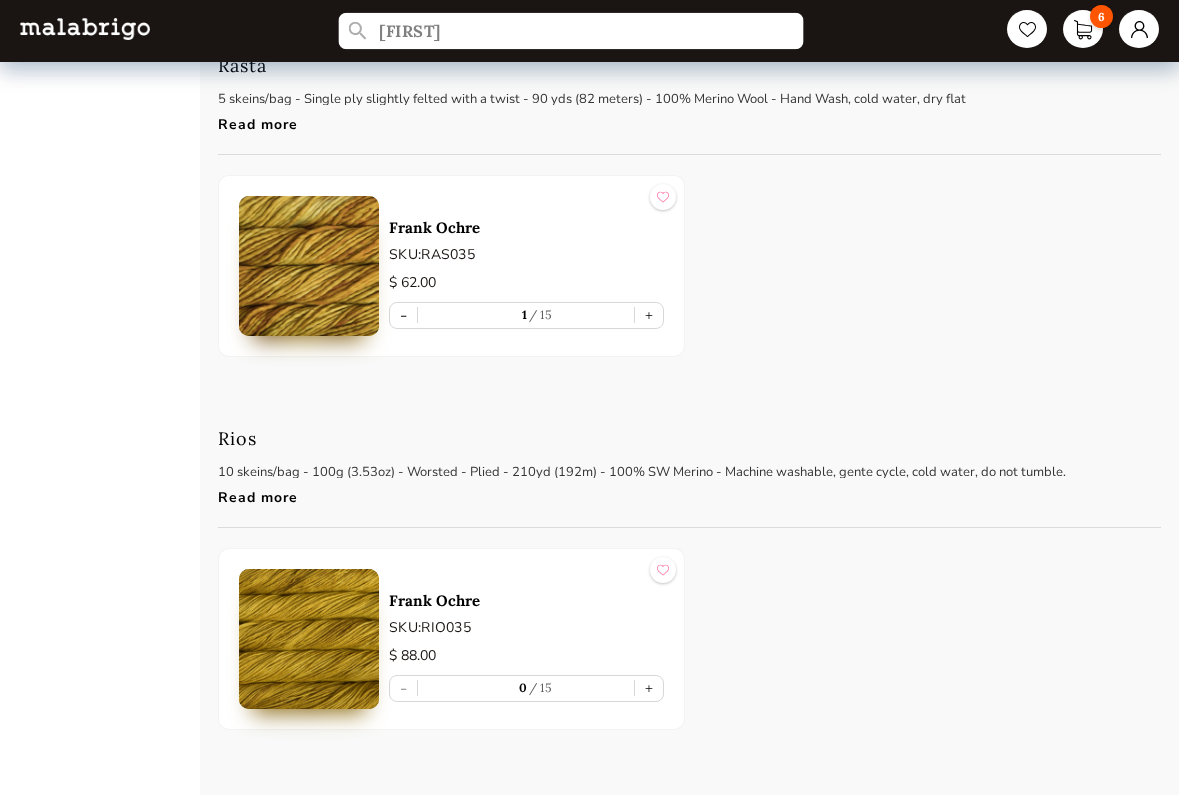drag, startPoint x: 507, startPoint y: 32, endPoint x: 265, endPoint y: -10, distance: 245.61758 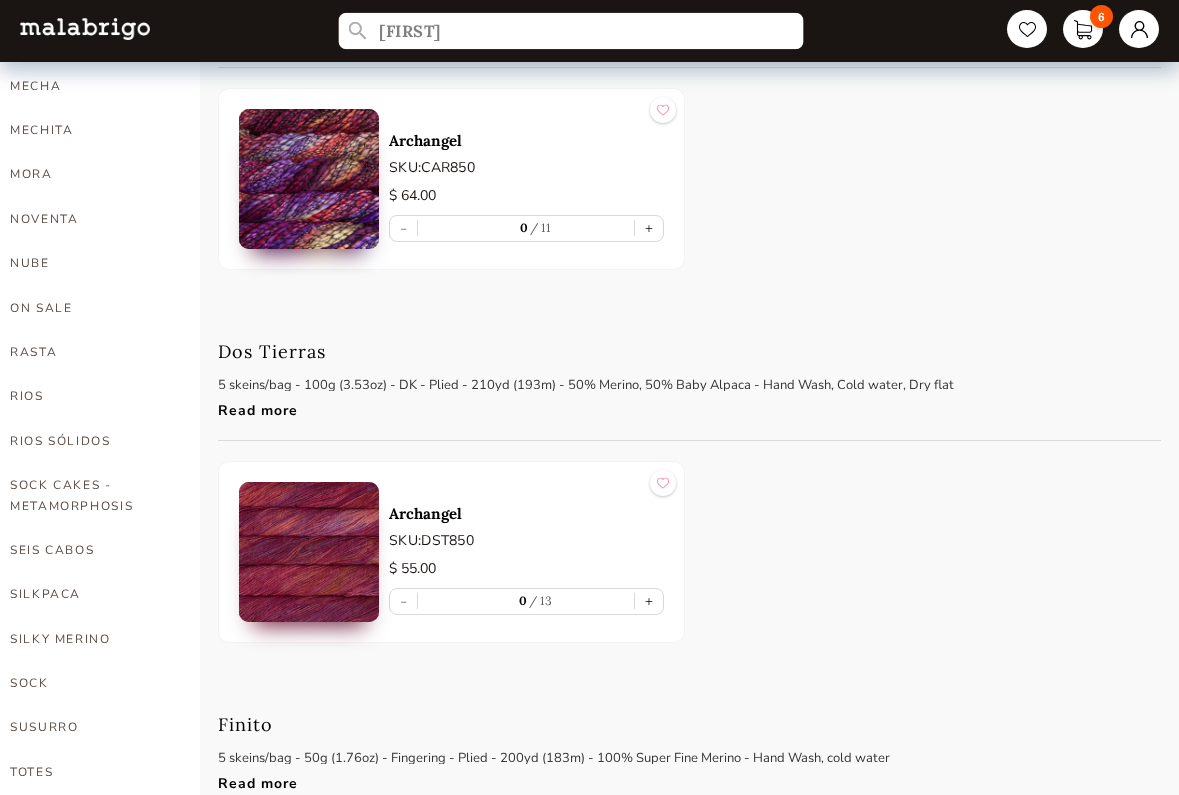 scroll, scrollTop: 1192, scrollLeft: 0, axis: vertical 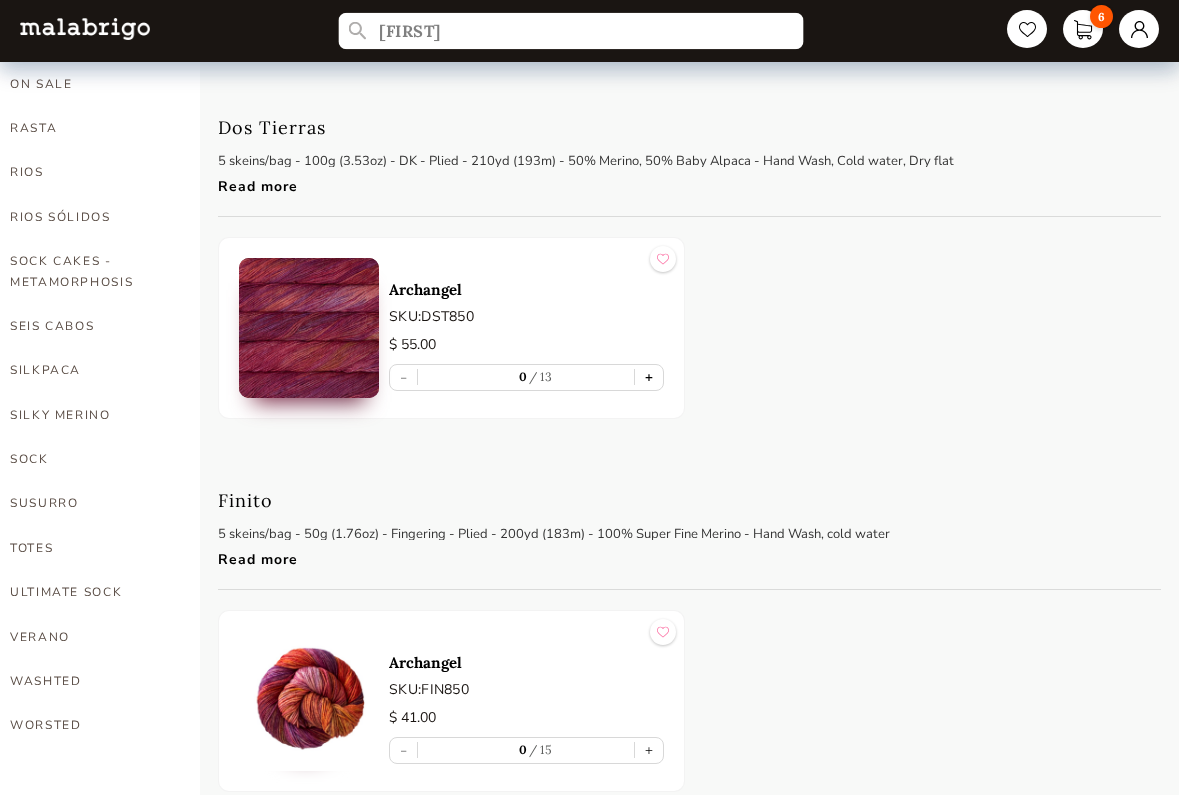 type on "[FIRST]" 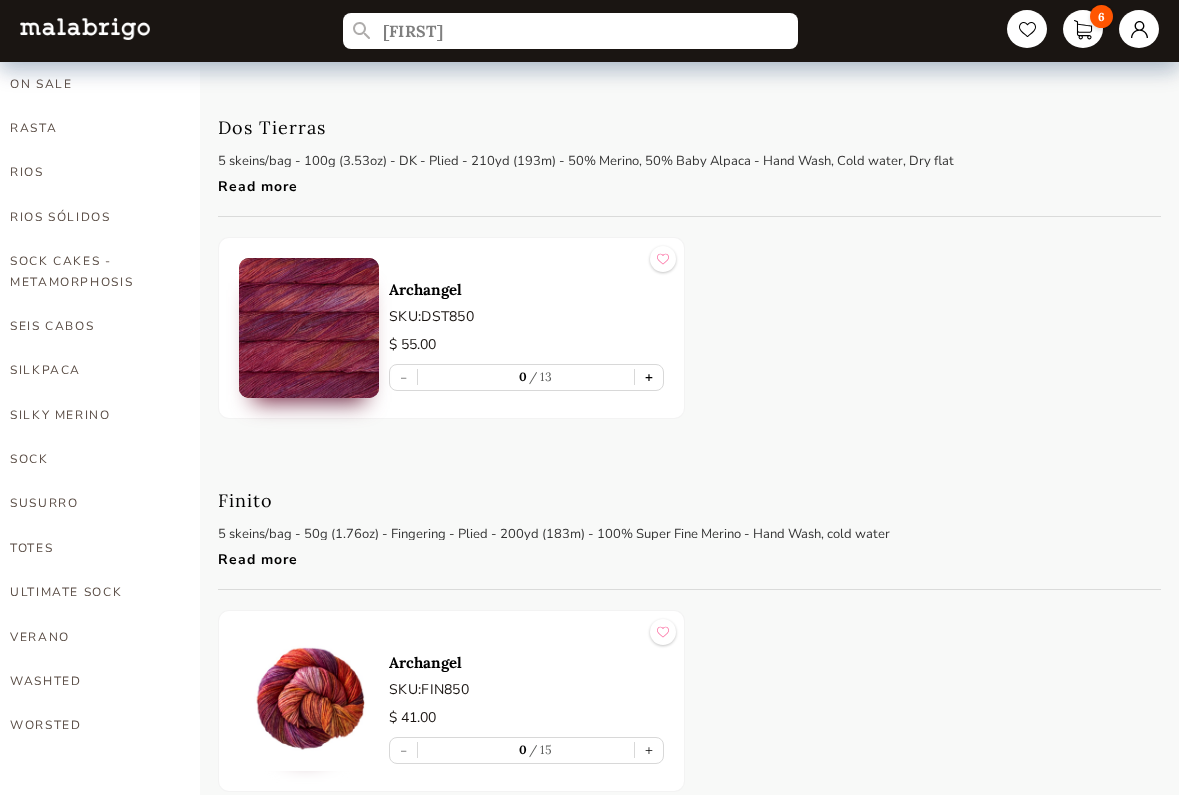 click on "+" at bounding box center (649, 377) 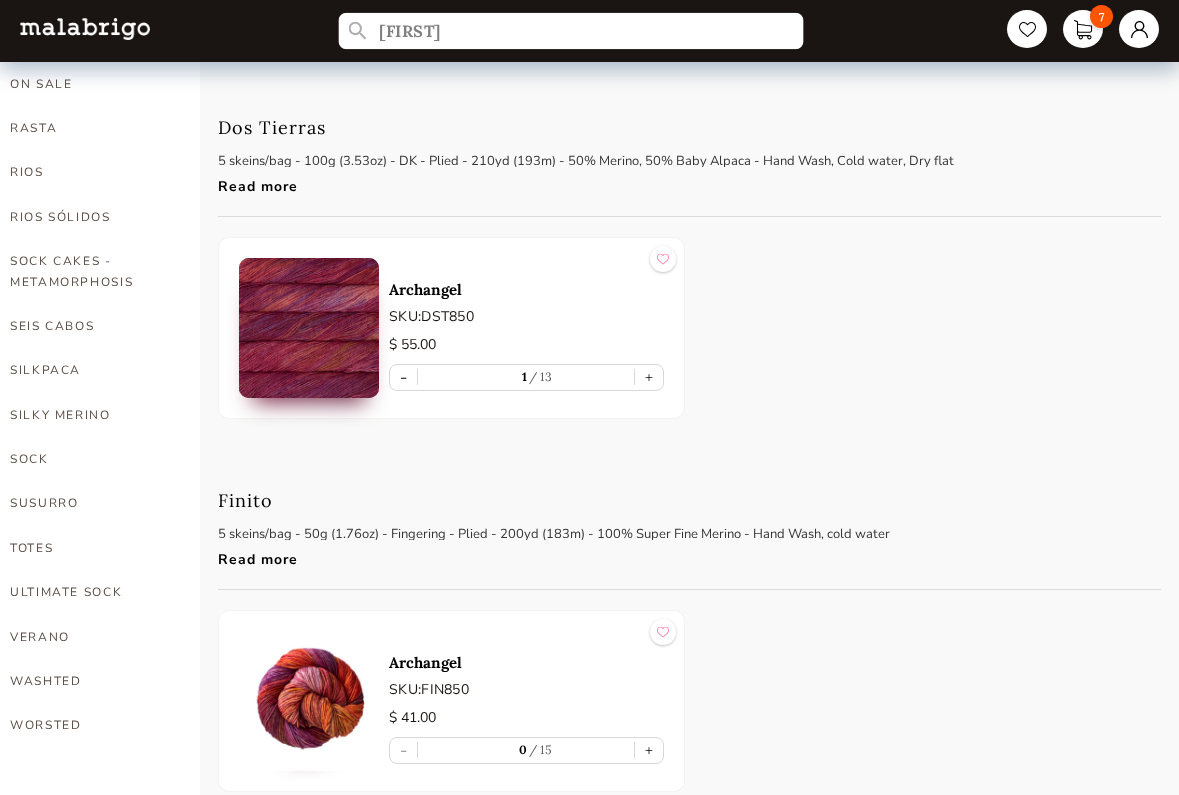 drag, startPoint x: 611, startPoint y: 38, endPoint x: 107, endPoint y: -1, distance: 505.50668 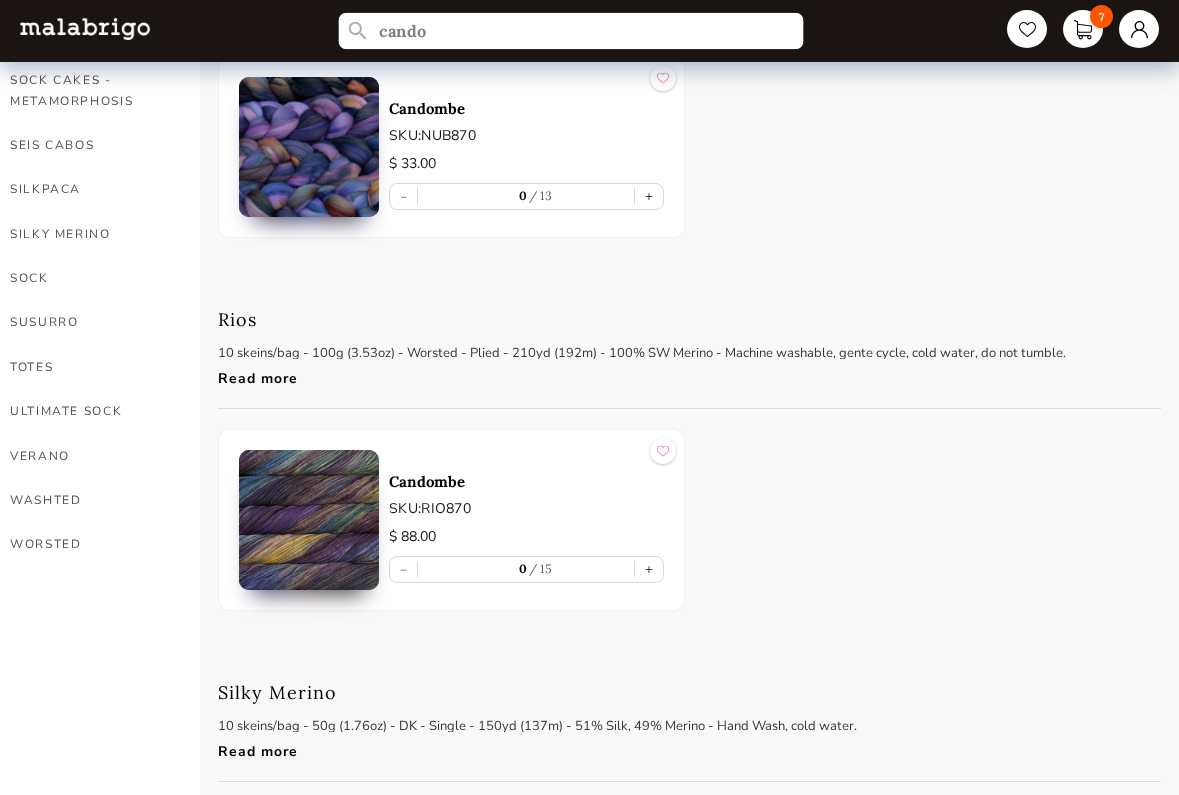 scroll, scrollTop: 1380, scrollLeft: 0, axis: vertical 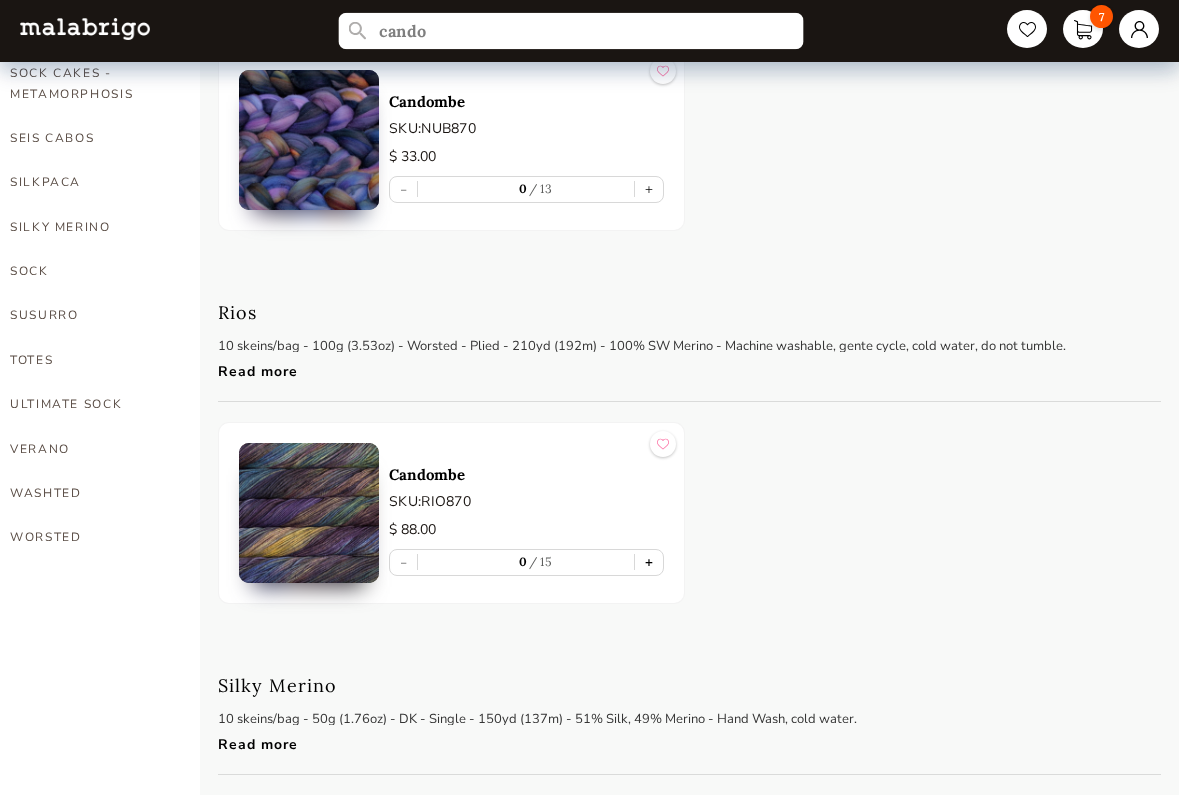 type on "cando" 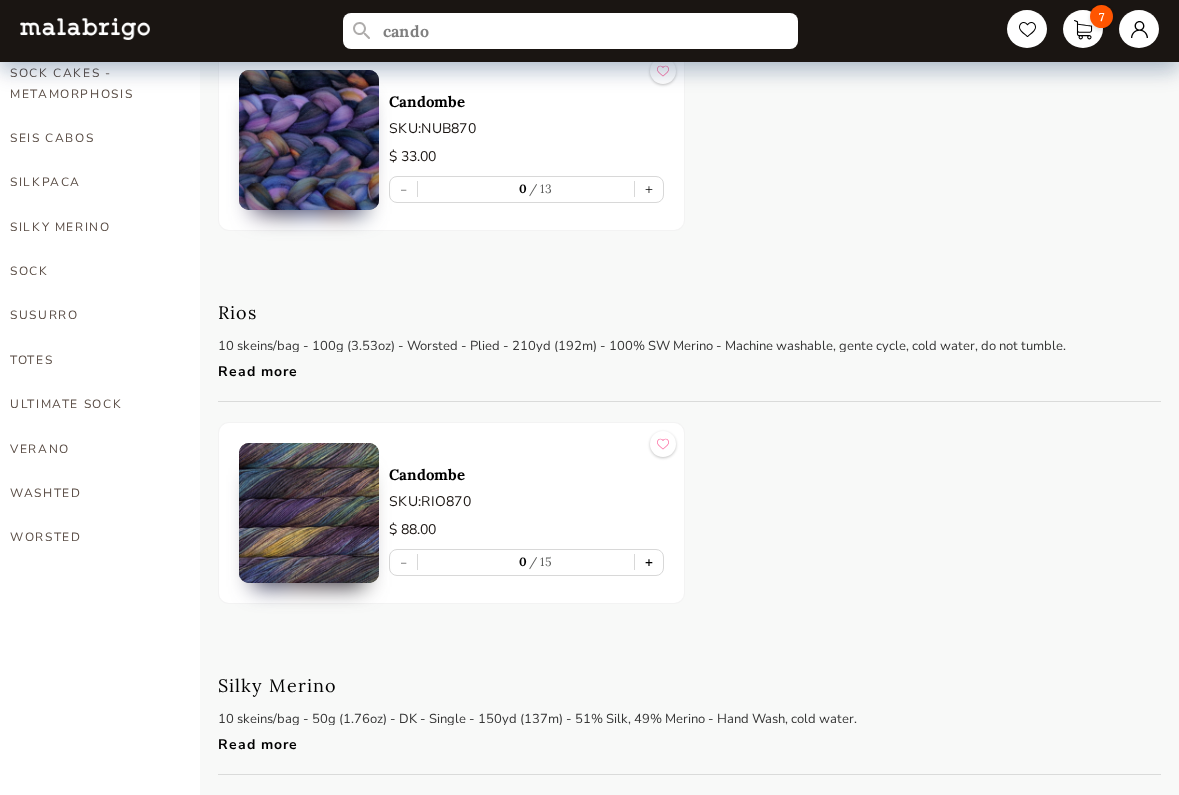 click on "+" at bounding box center (649, 562) 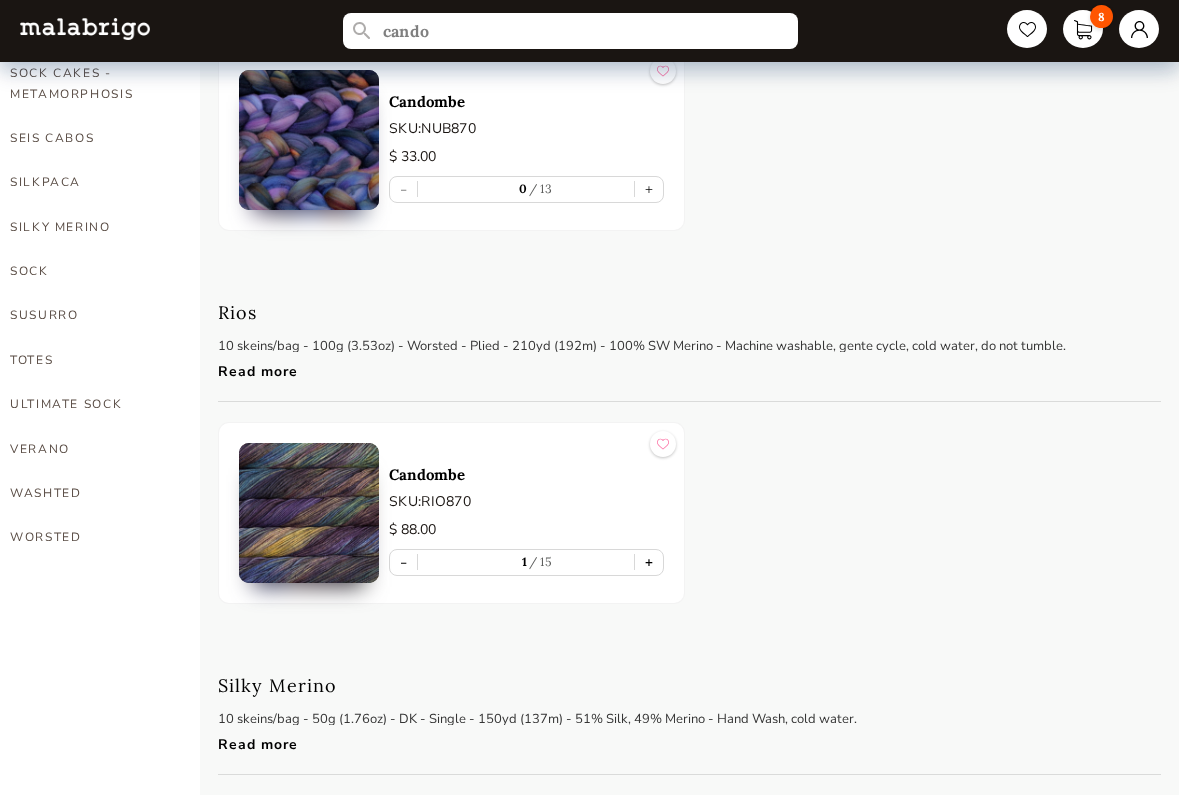 click on "+" at bounding box center (649, 562) 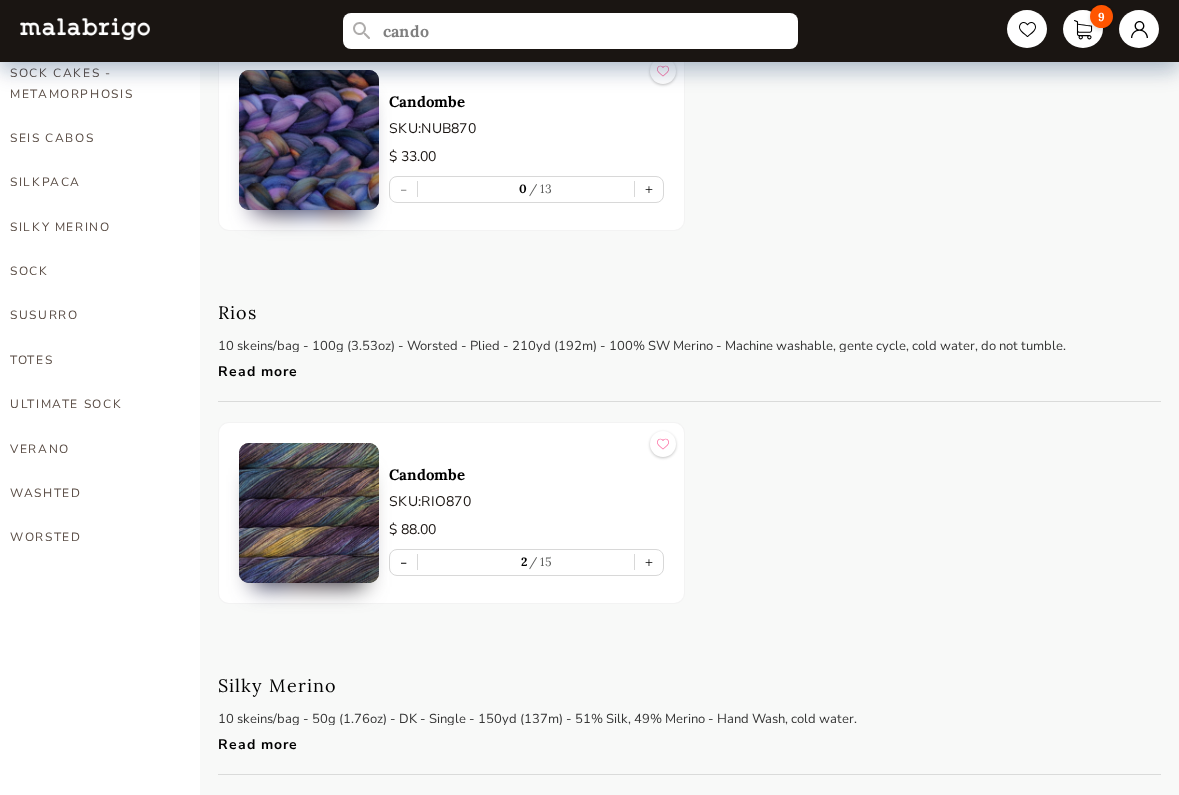 click on "[PRODUCT_NAME] SKU:  RIO870 $   88.00 - 2 15 +" at bounding box center [689, 513] 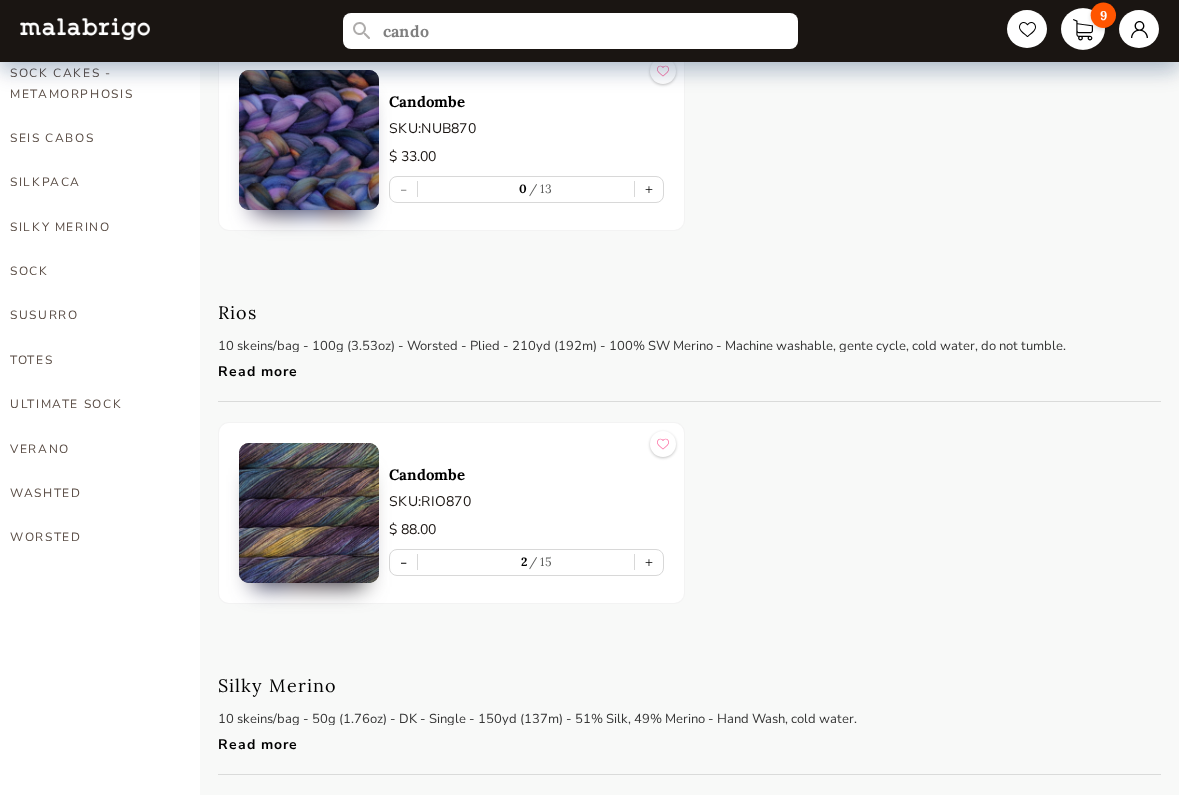 click on "9" at bounding box center (1083, 29) 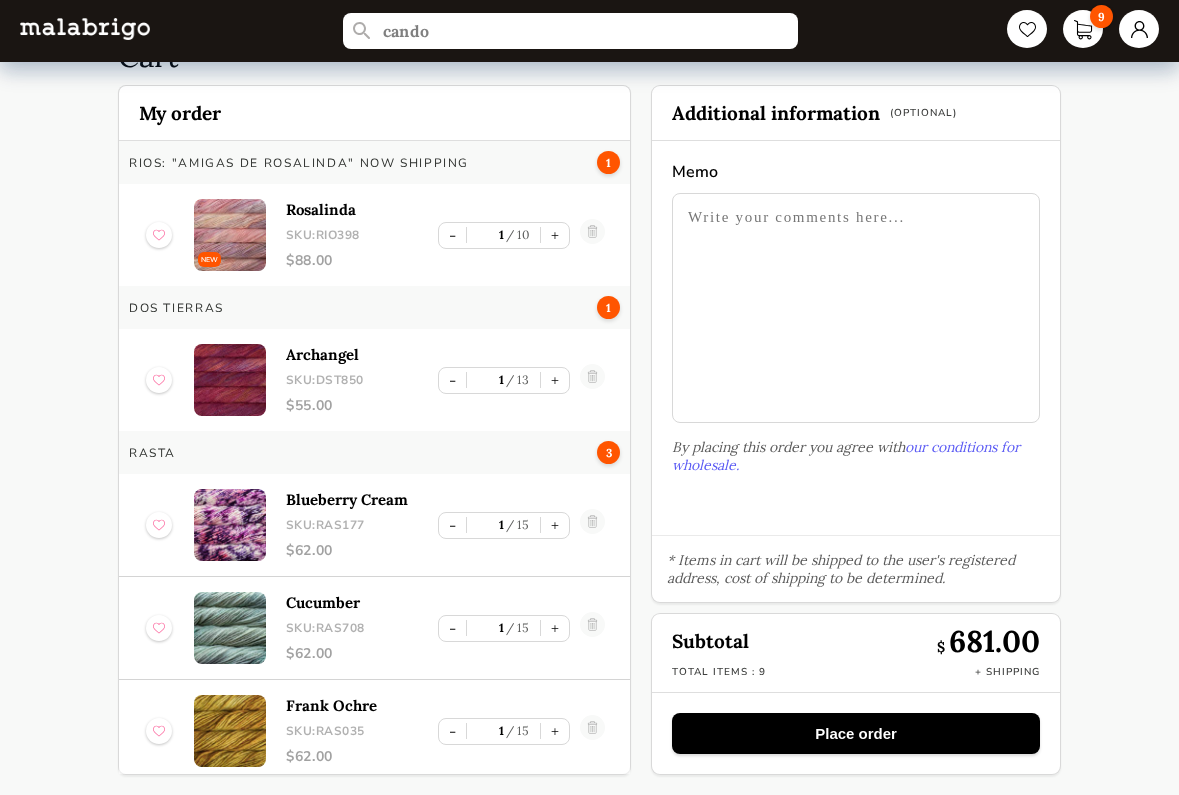 scroll, scrollTop: 78, scrollLeft: 0, axis: vertical 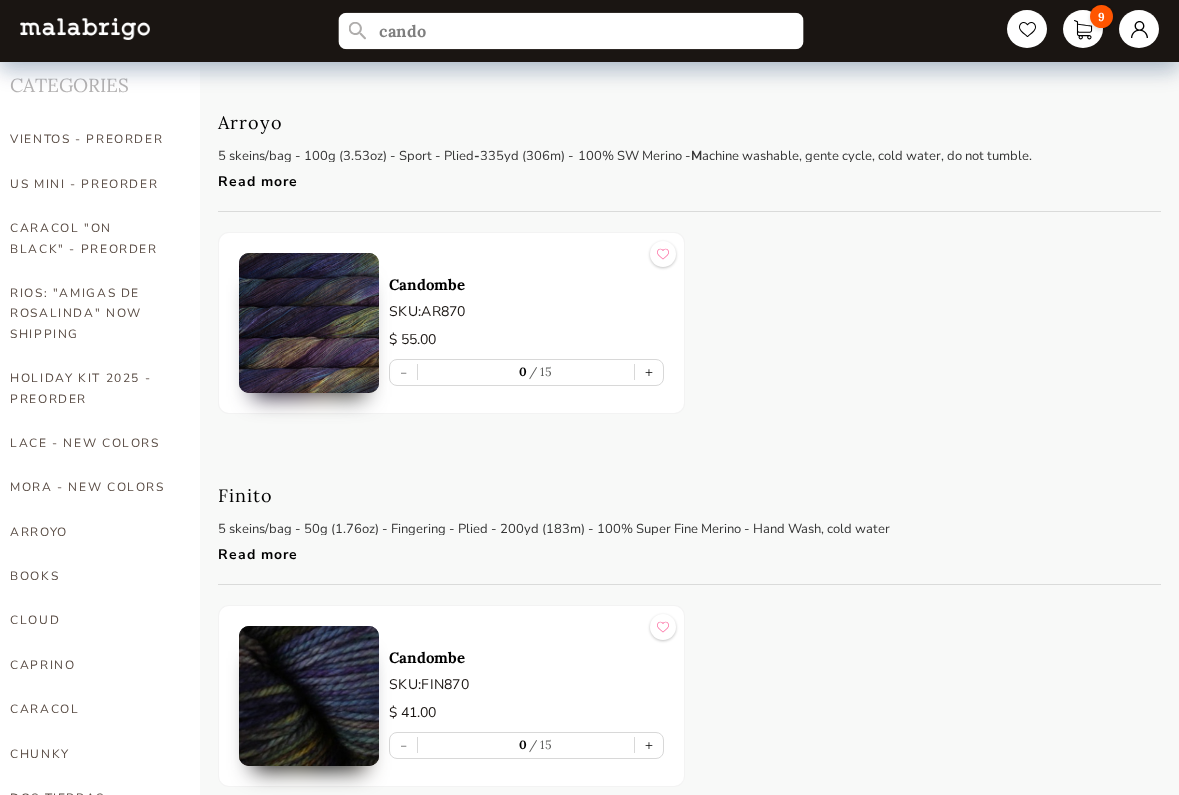 click on "cando" at bounding box center [570, 31] 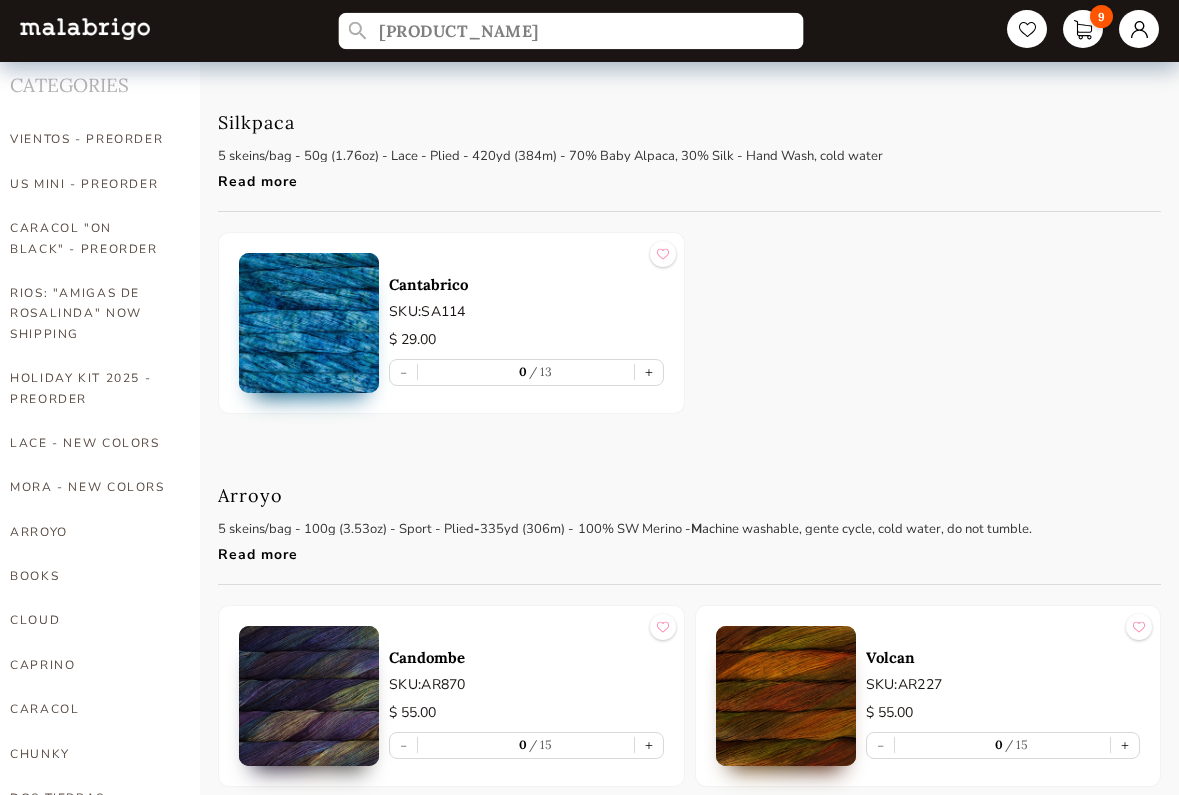 type on "c" 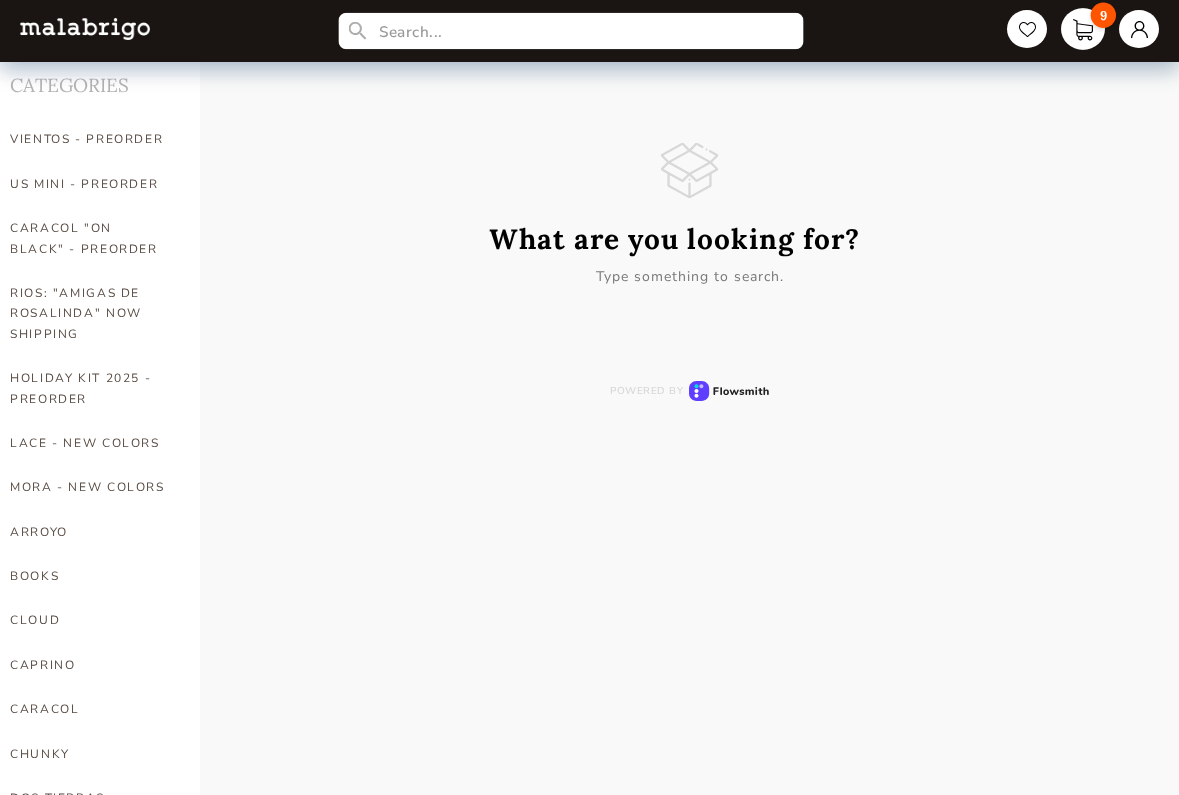 type 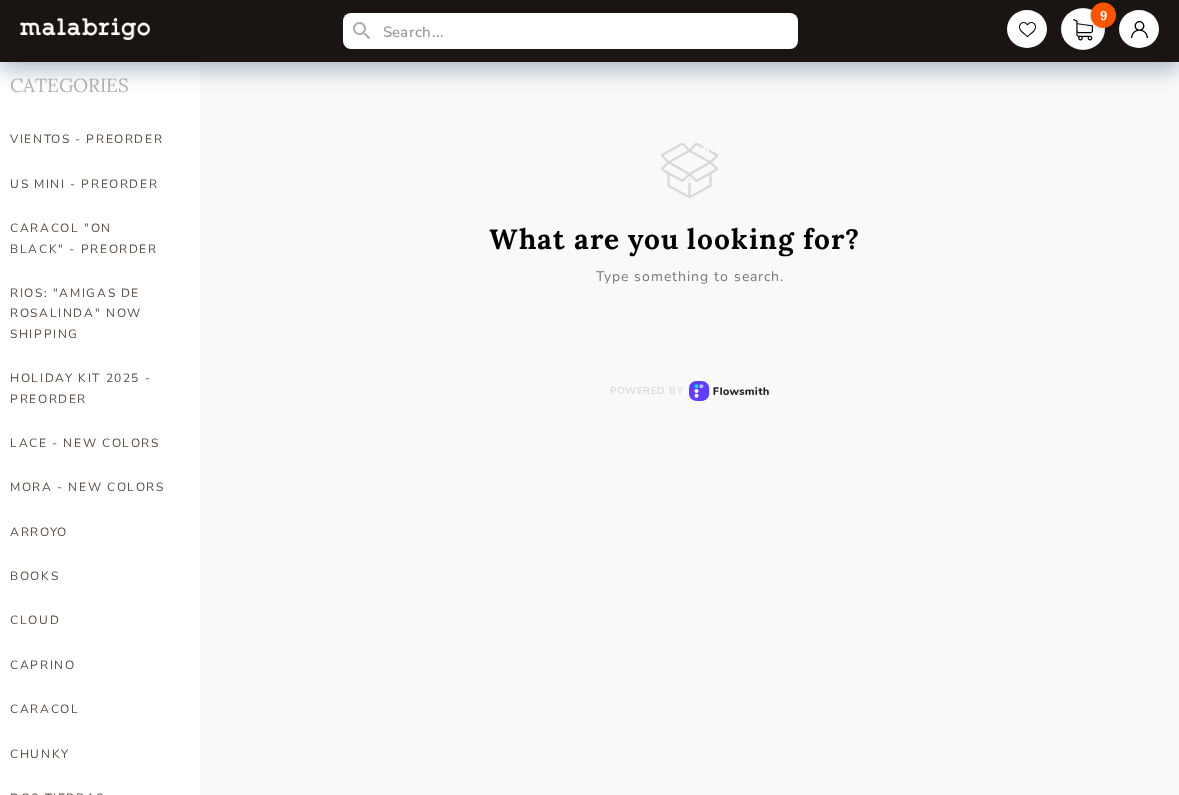 click on "9" at bounding box center [1103, 15] 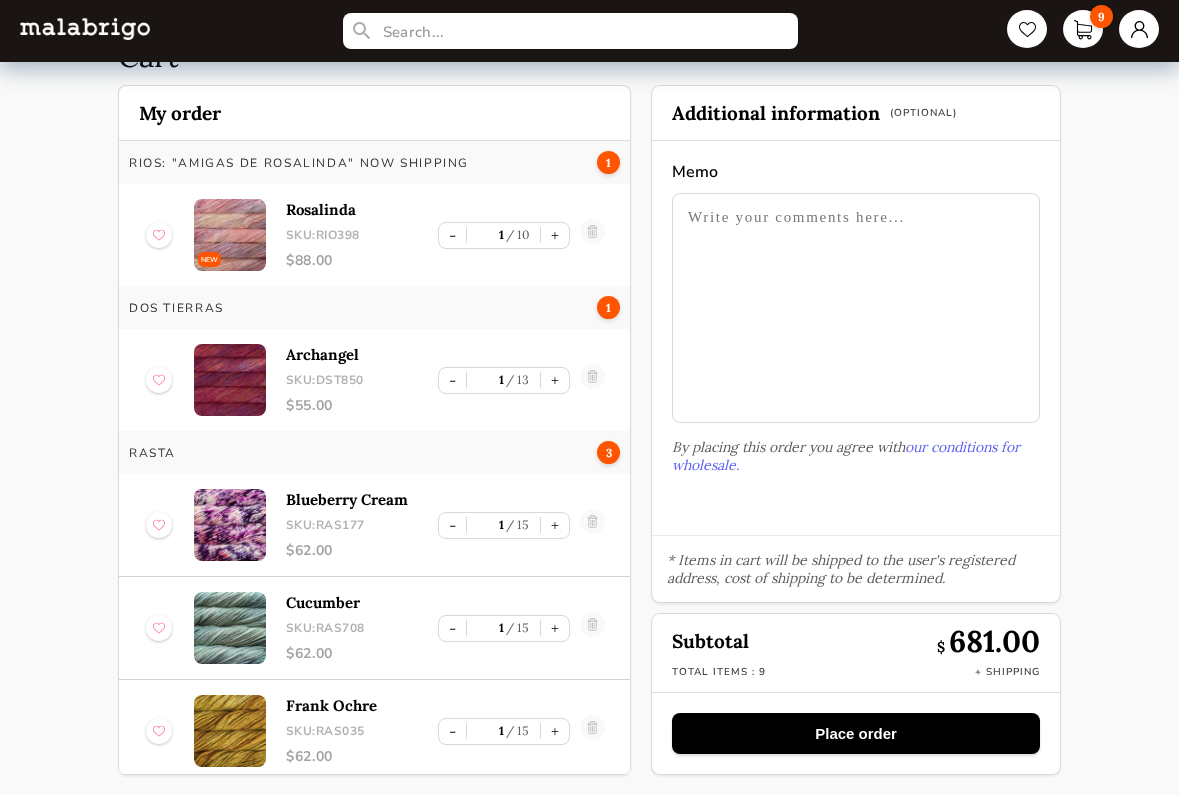 click on "Place order" at bounding box center [856, 733] 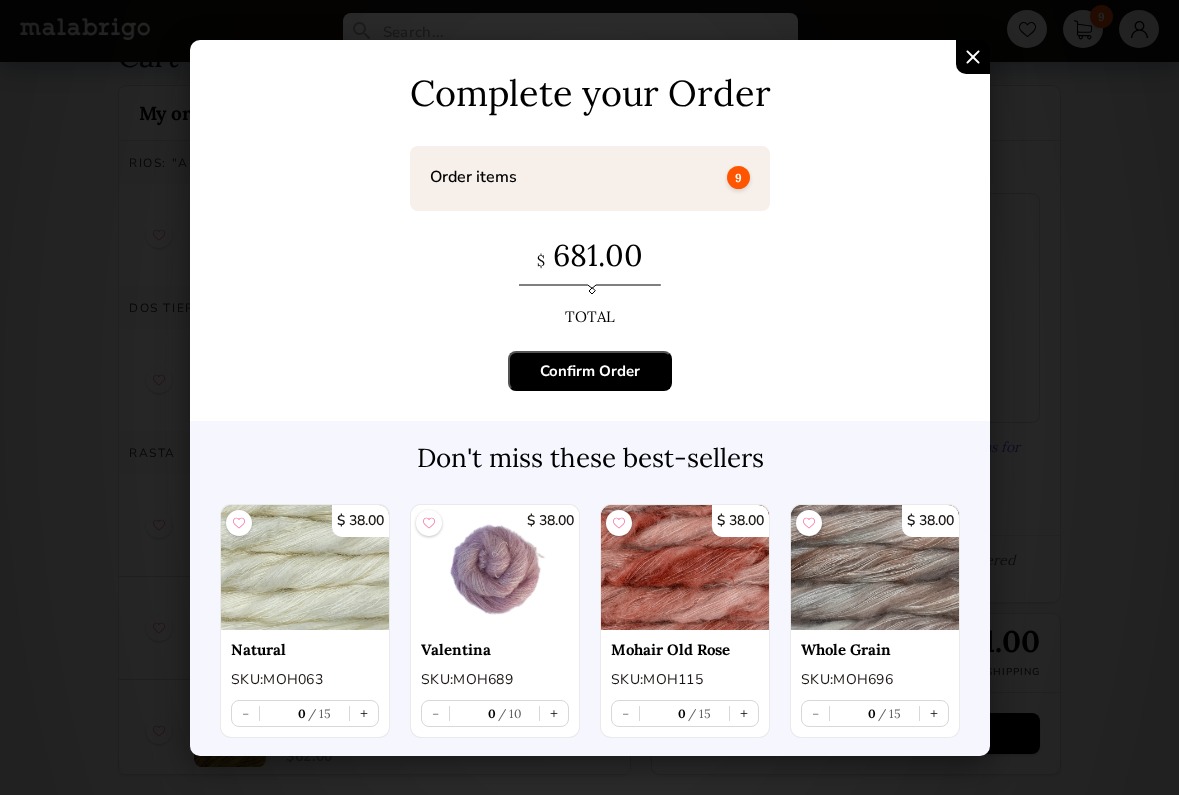 scroll, scrollTop: 0, scrollLeft: 0, axis: both 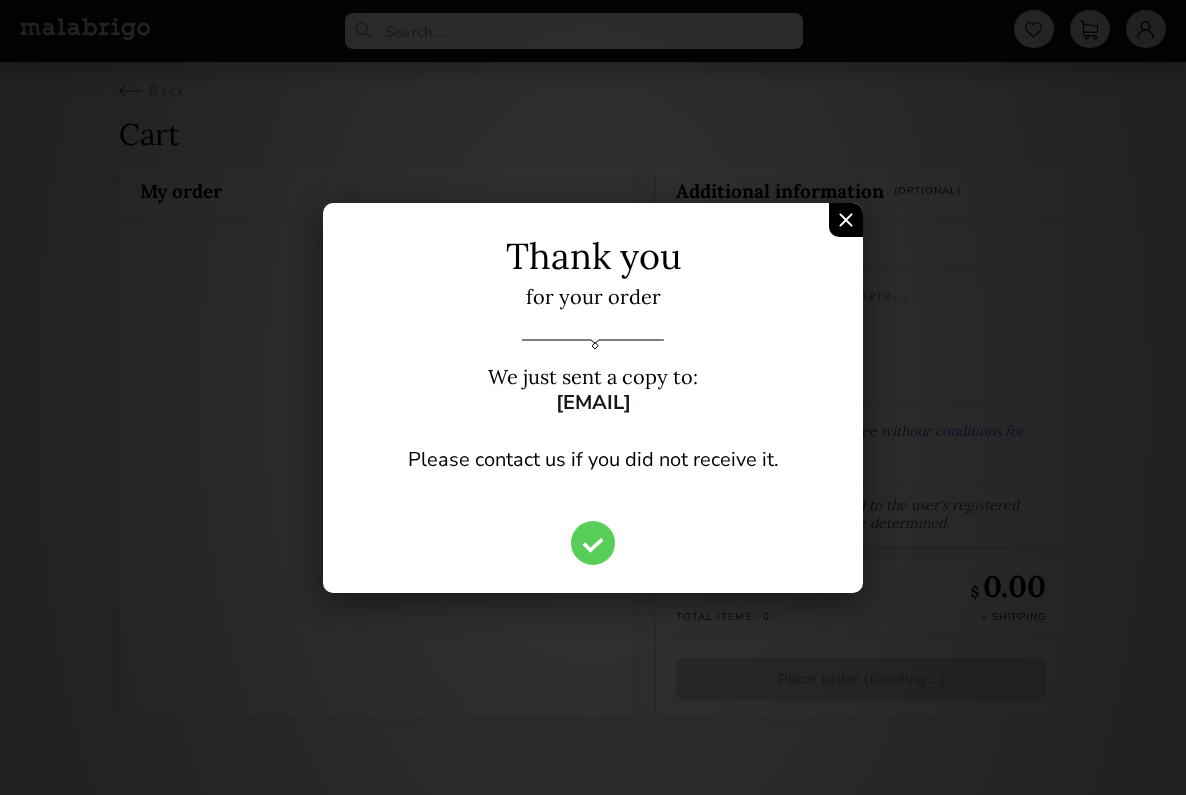 click at bounding box center (846, 220) 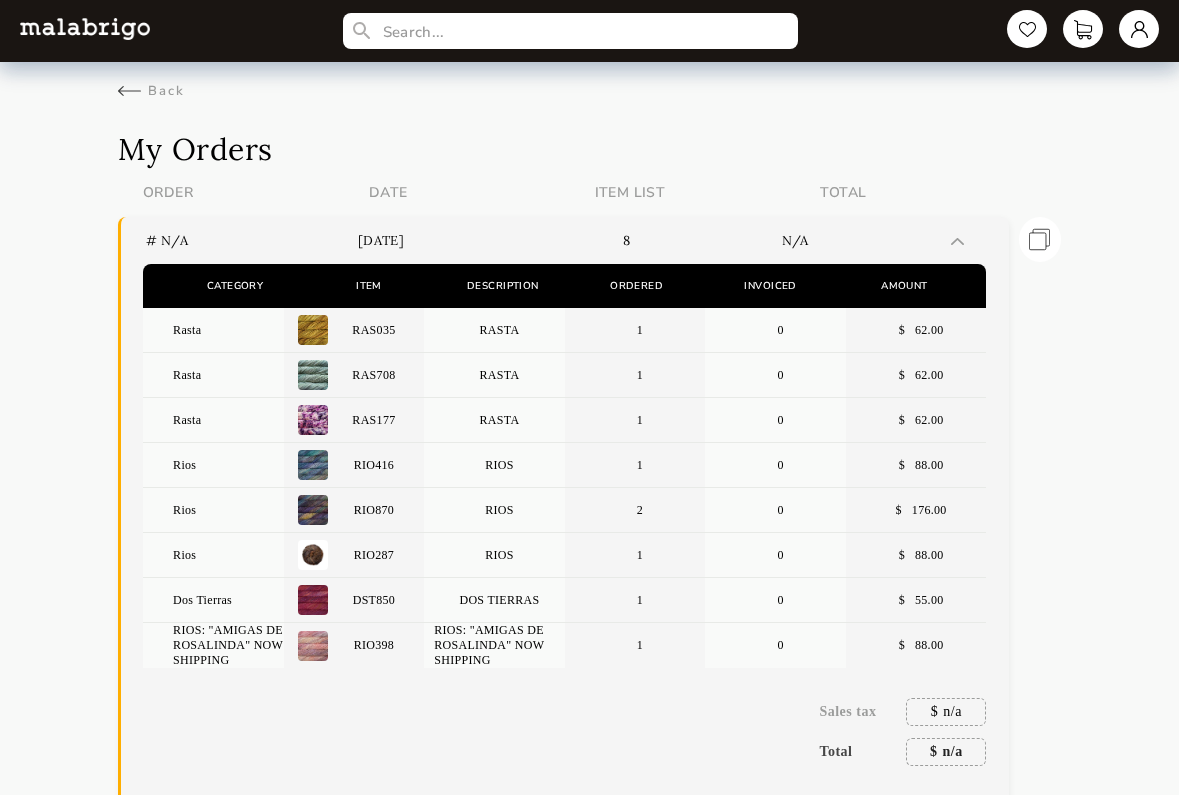 scroll, scrollTop: 0, scrollLeft: 0, axis: both 